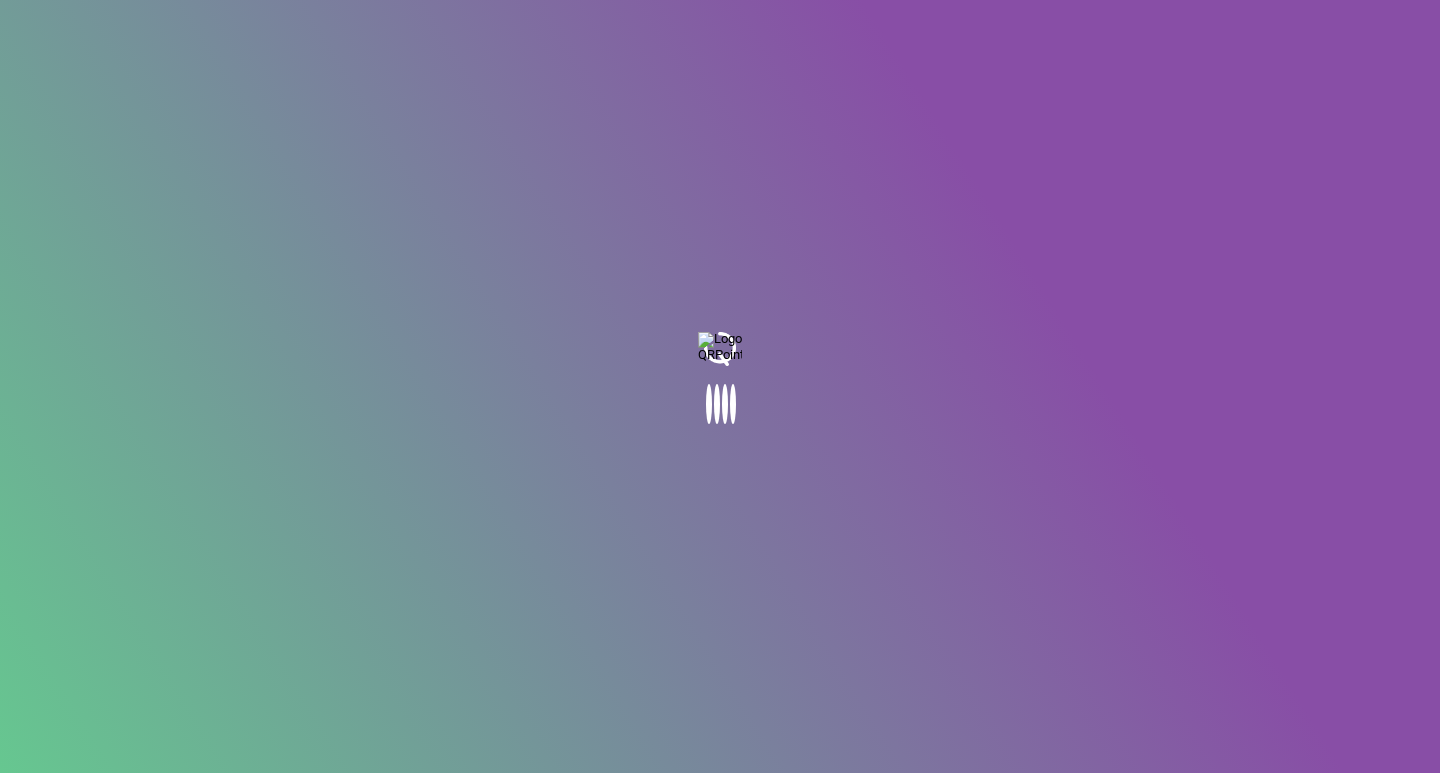 scroll, scrollTop: 0, scrollLeft: 0, axis: both 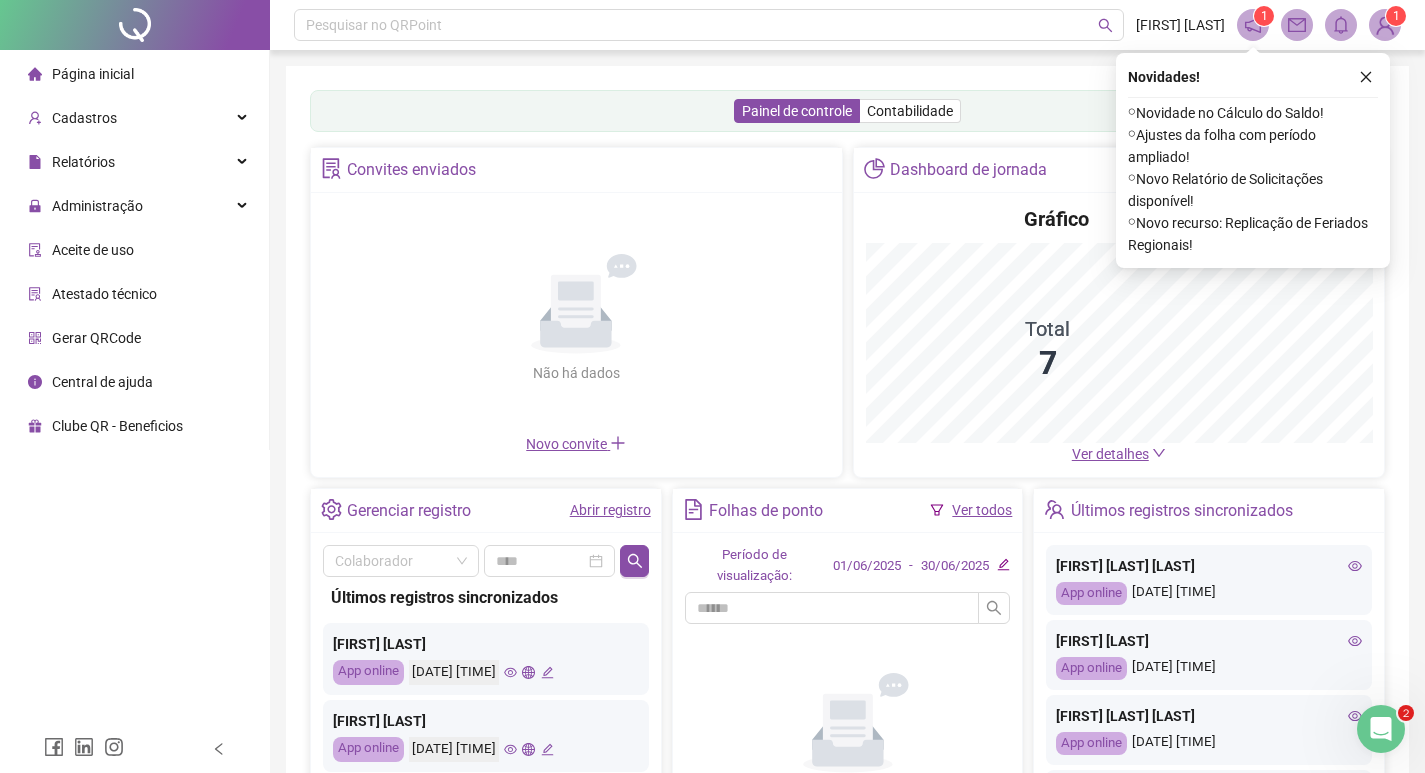 click at bounding box center (1366, 77) 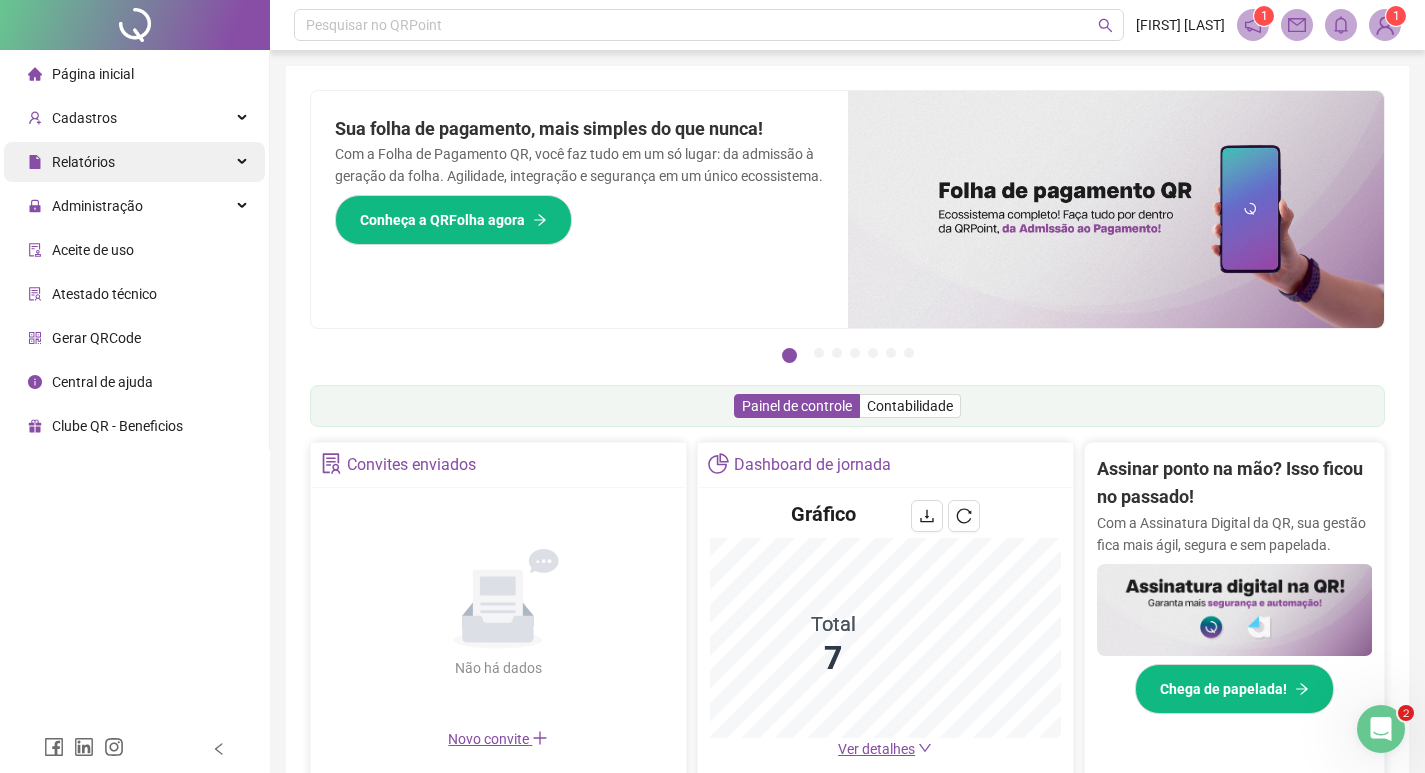 click on "Relatórios" at bounding box center (83, 162) 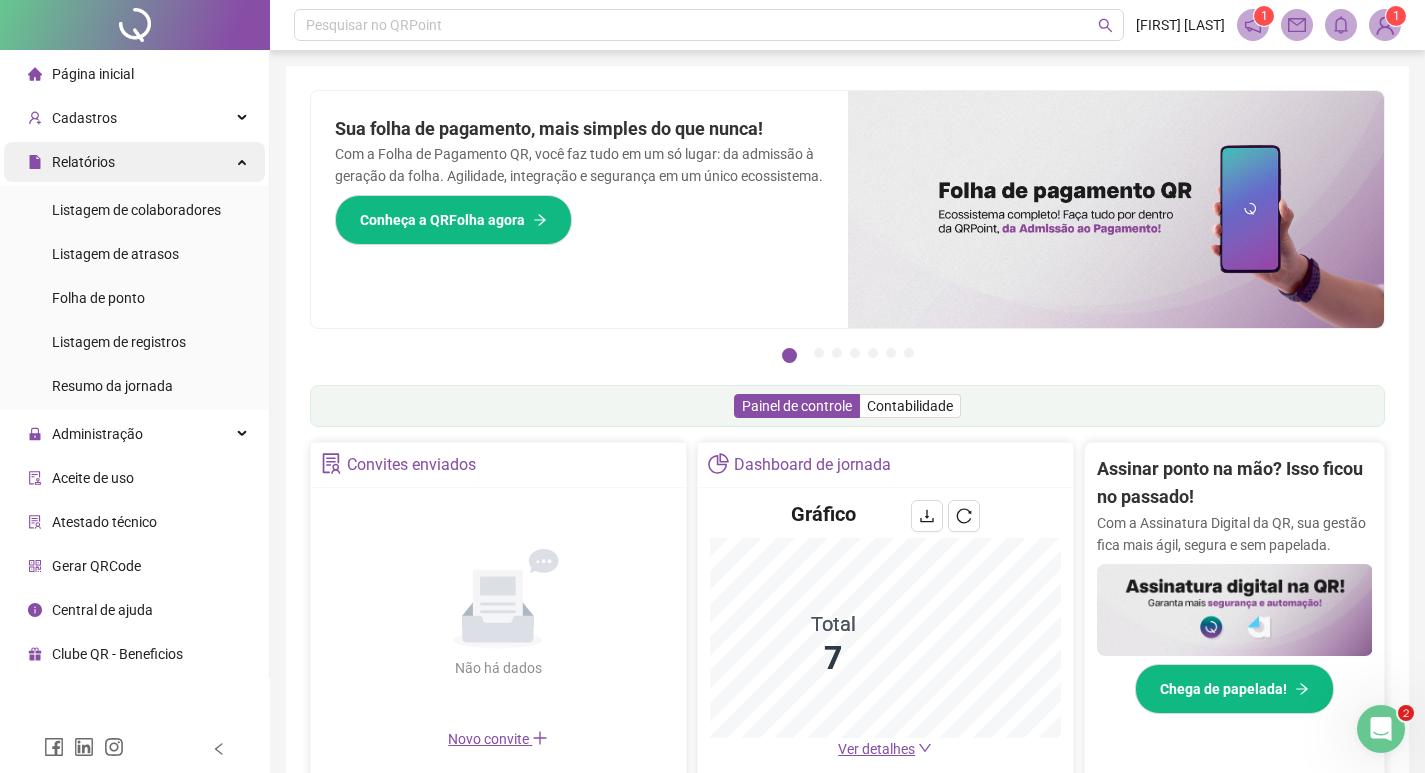 click on "Relatórios" at bounding box center (134, 162) 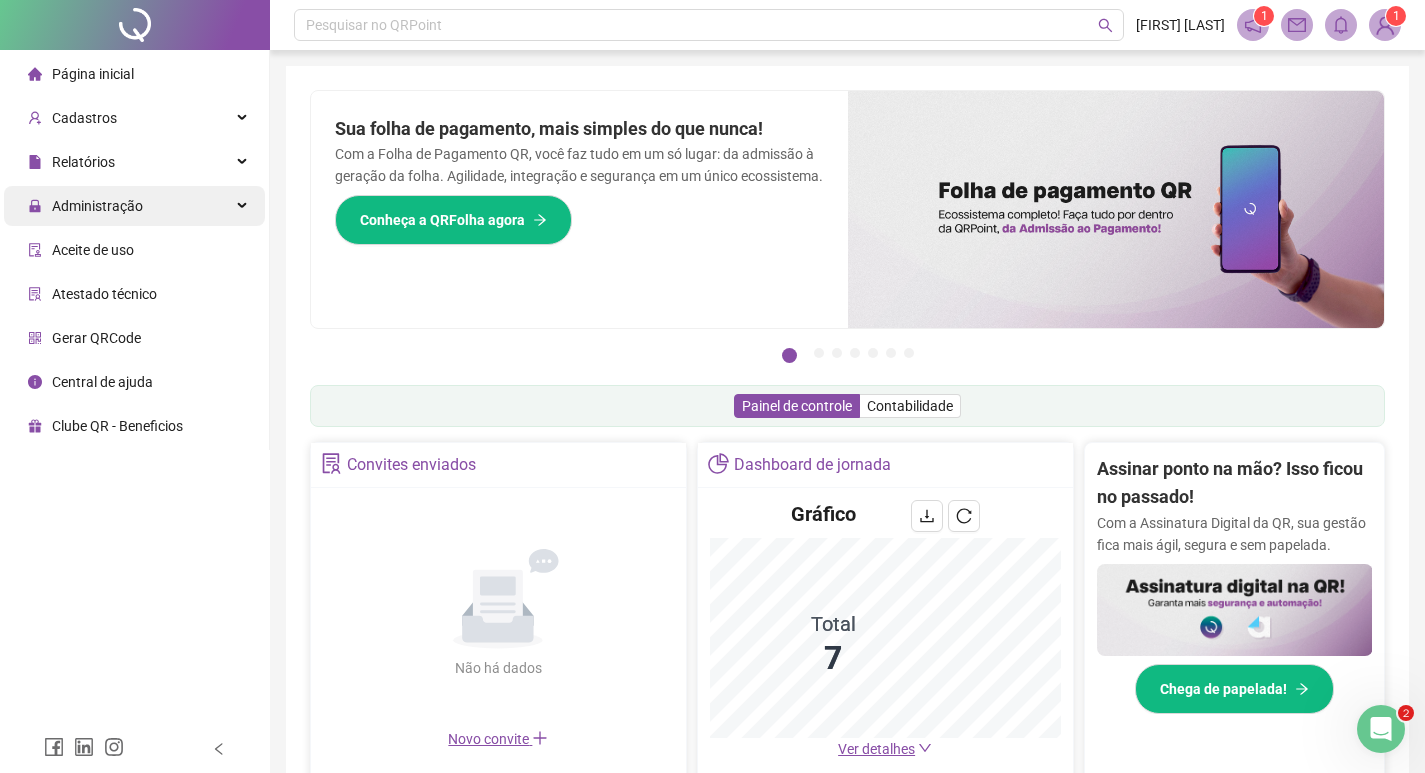 click on "Administração" at bounding box center [134, 206] 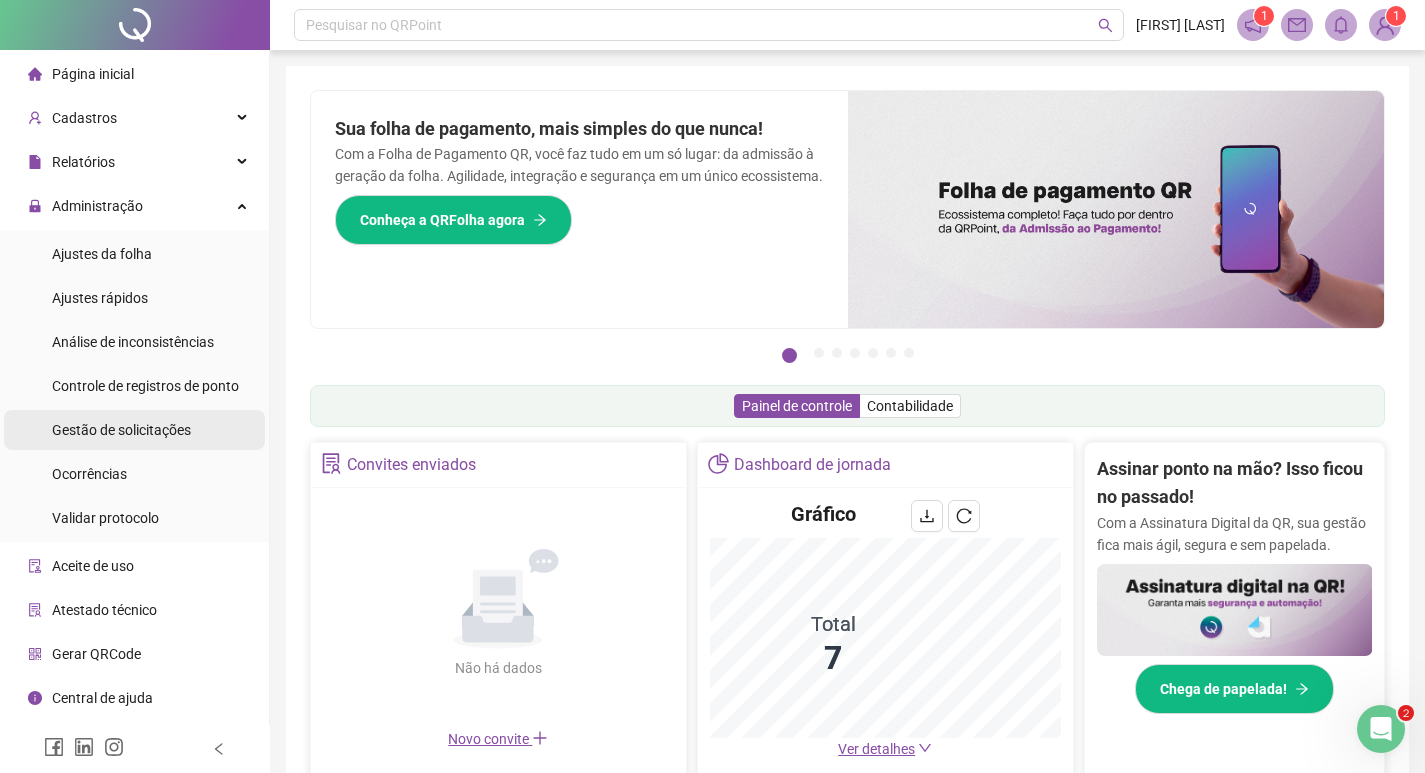 click on "Gestão de solicitações" at bounding box center (121, 430) 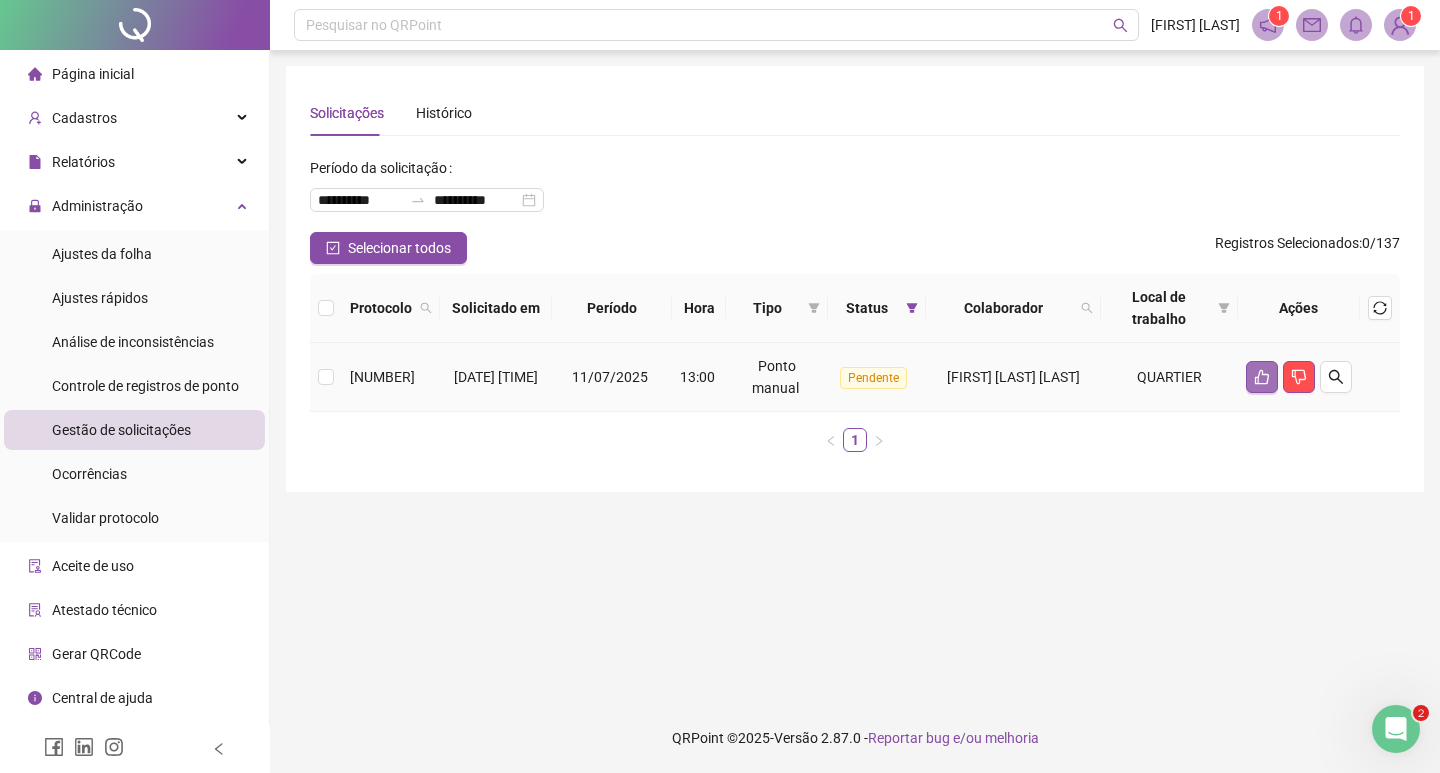 click 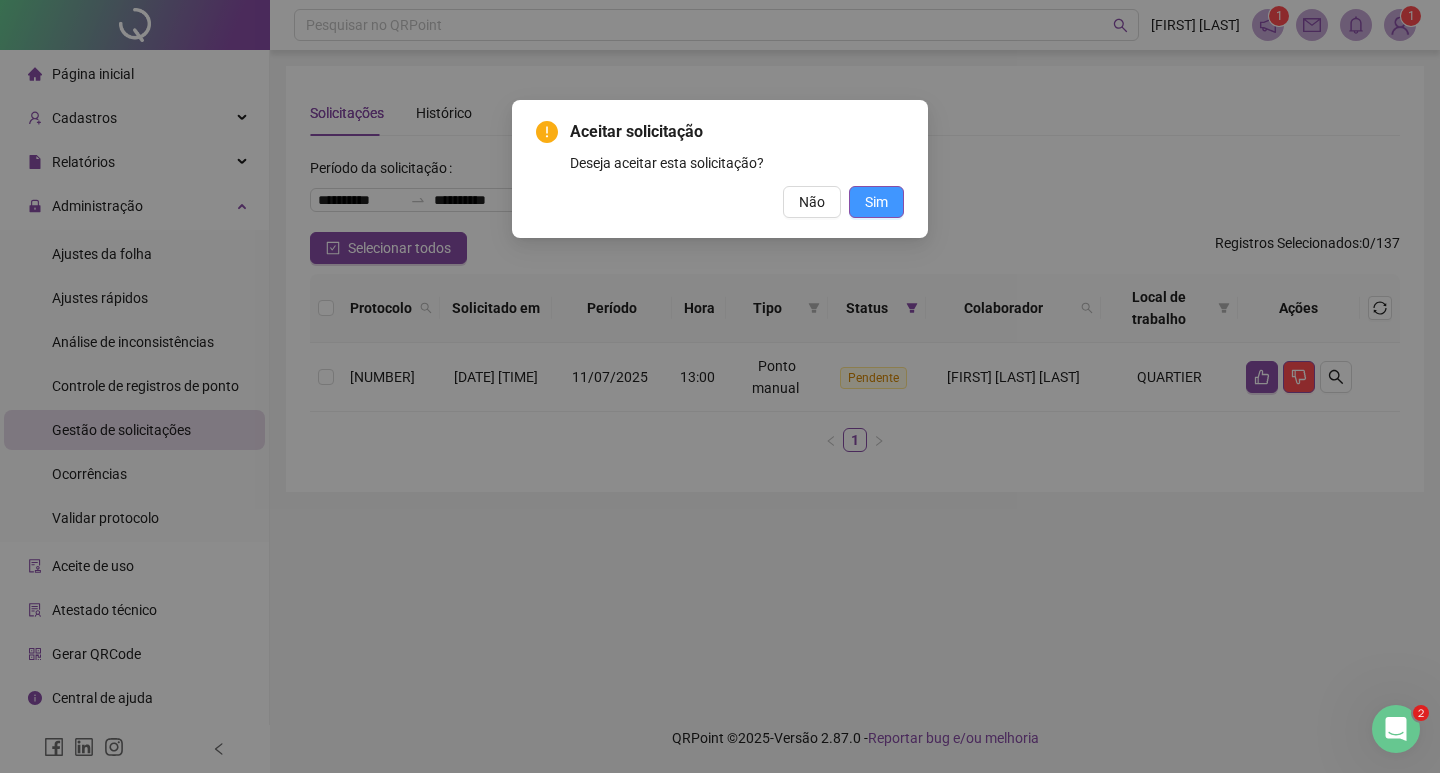 click on "Sim" at bounding box center [876, 202] 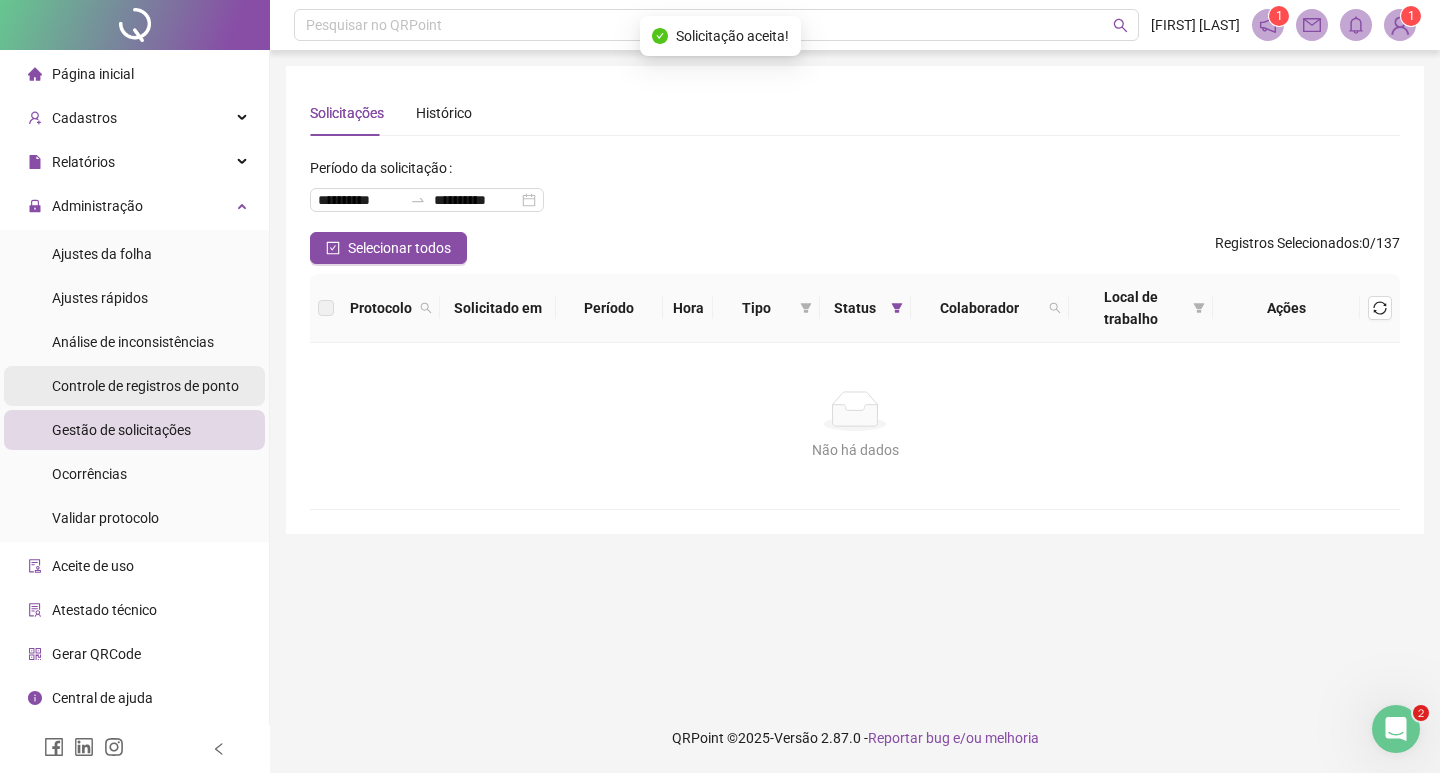 click on "Controle de registros de ponto" at bounding box center (145, 386) 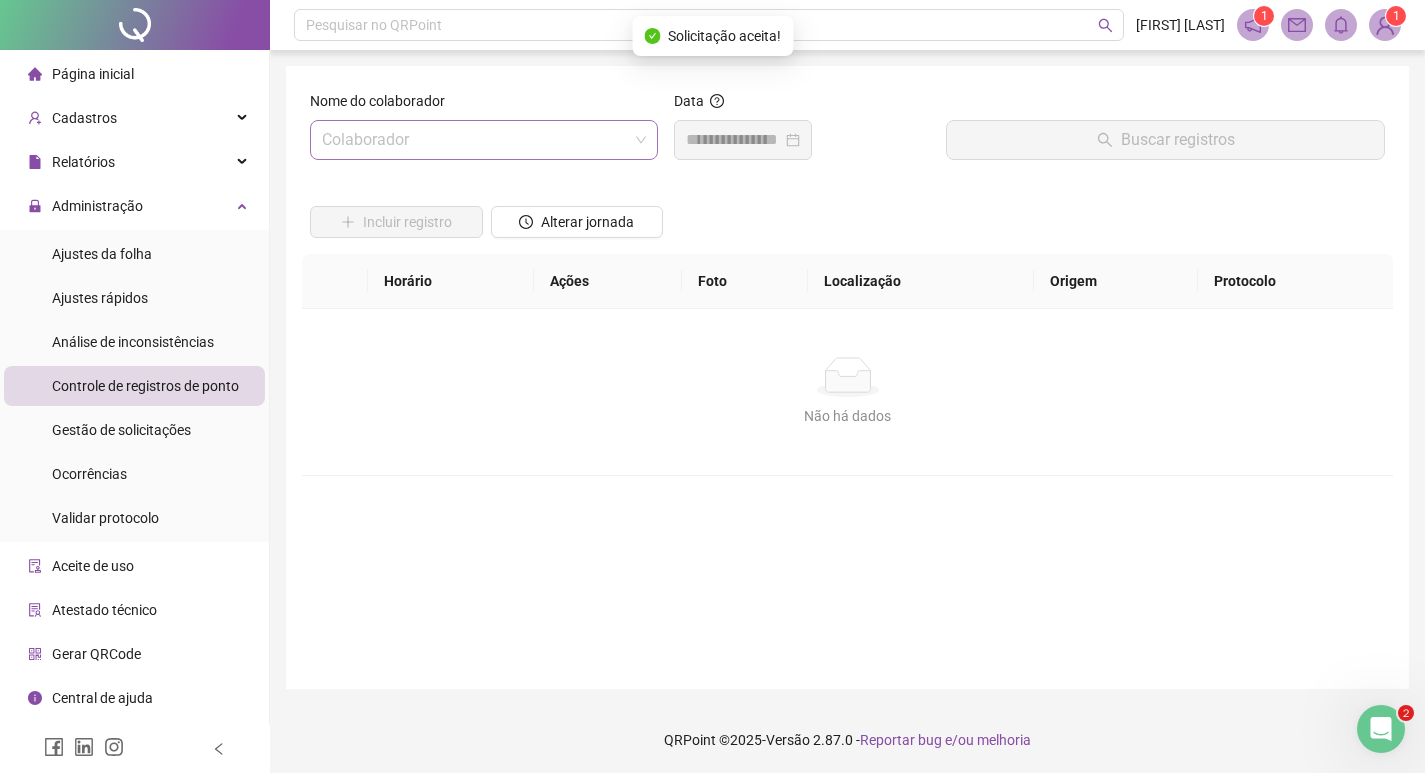click at bounding box center (478, 140) 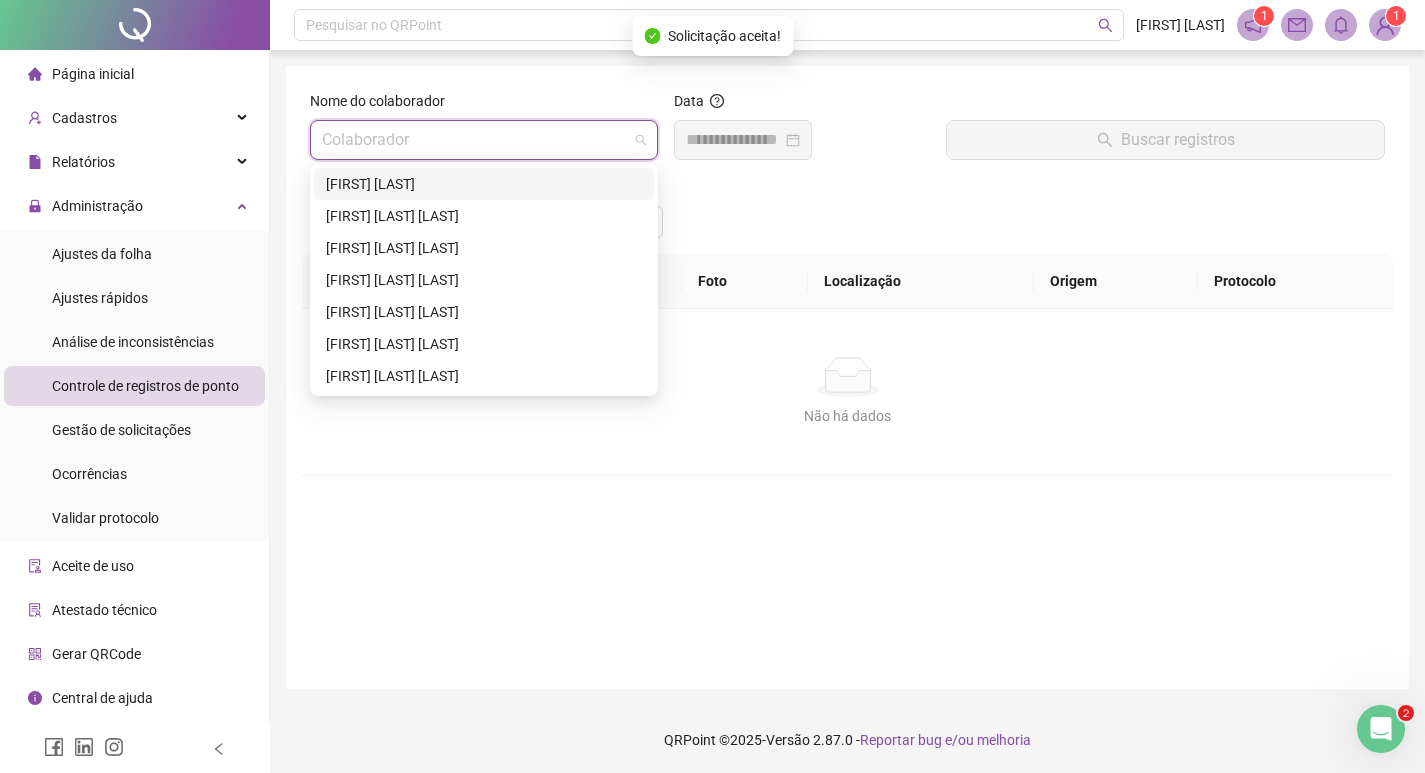 click on "[FIRST] [LAST]" at bounding box center [484, 184] 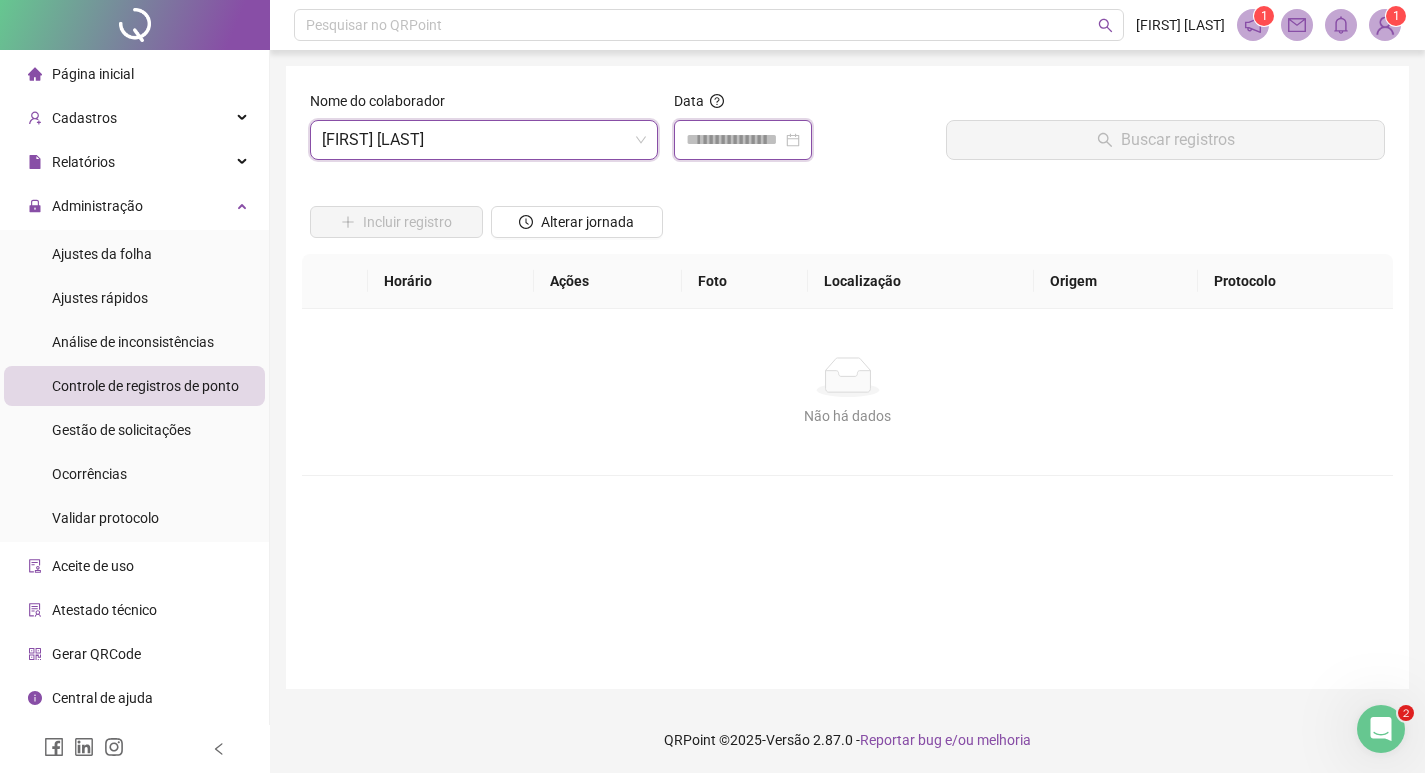 click at bounding box center [734, 140] 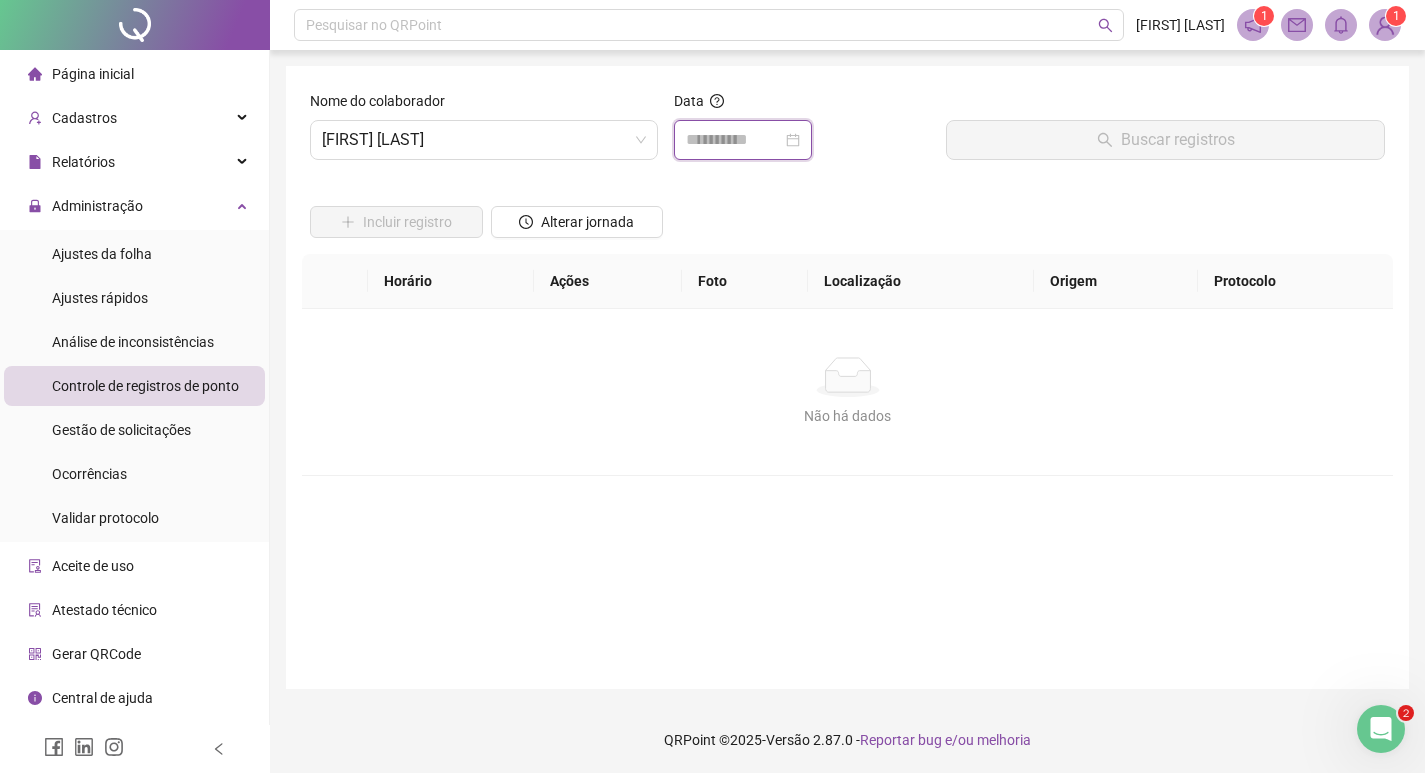 type on "**********" 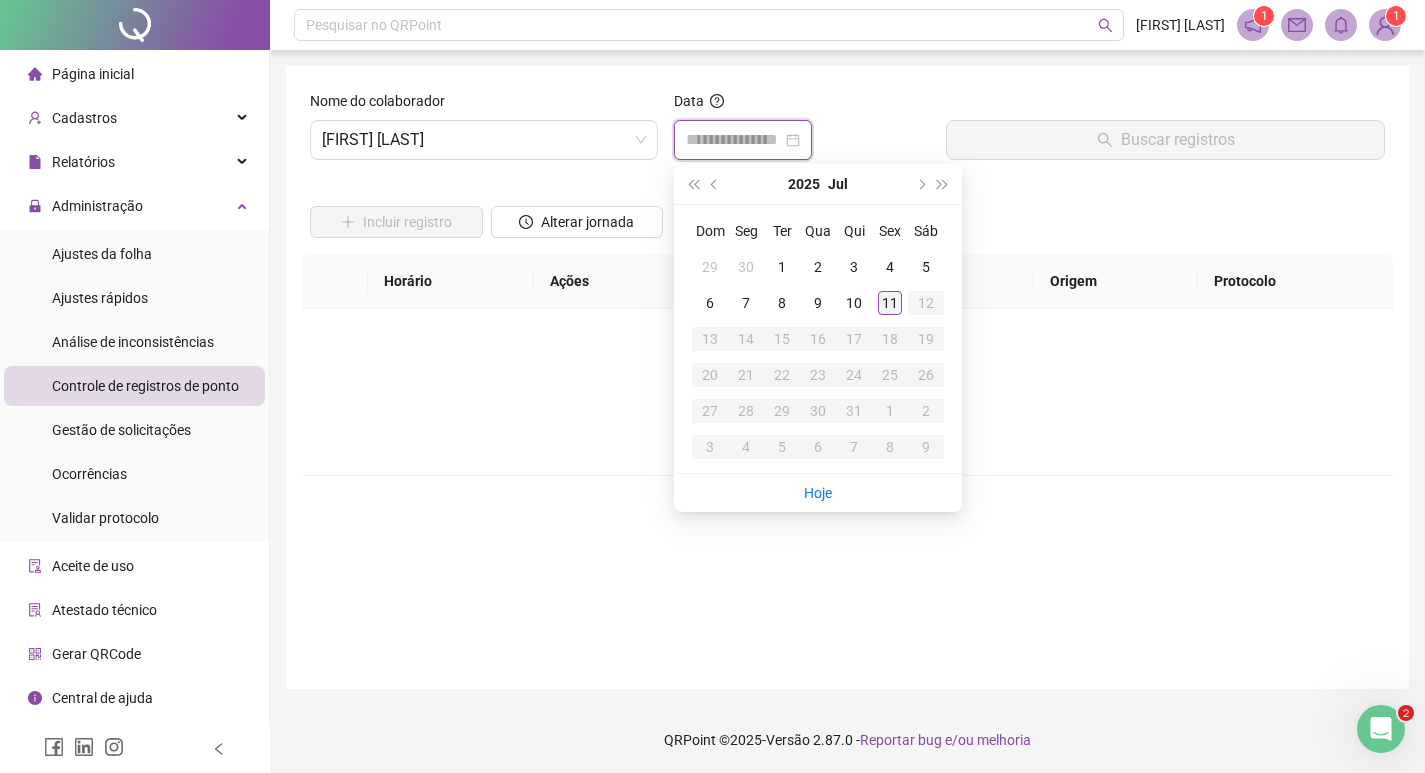 type on "**********" 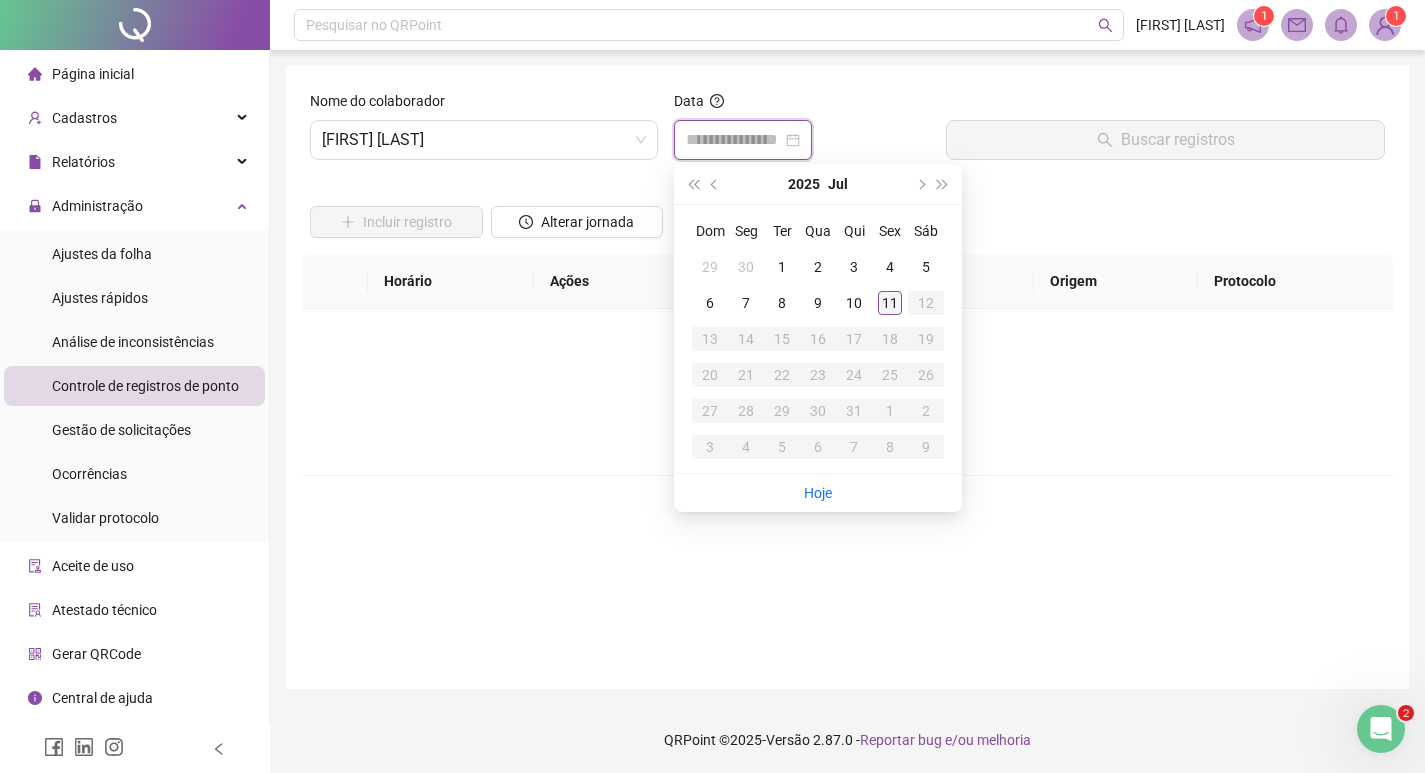 type on "**********" 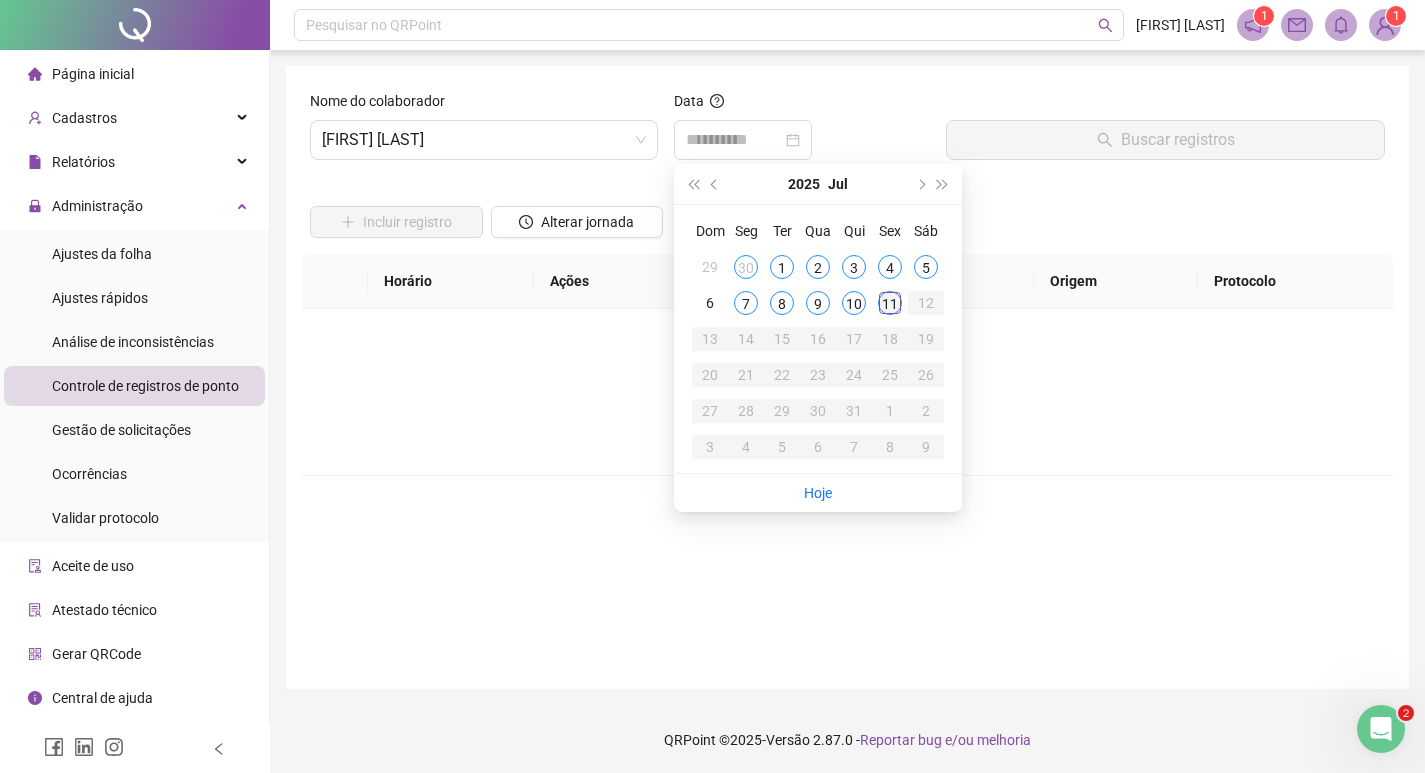 click on "11" at bounding box center [890, 303] 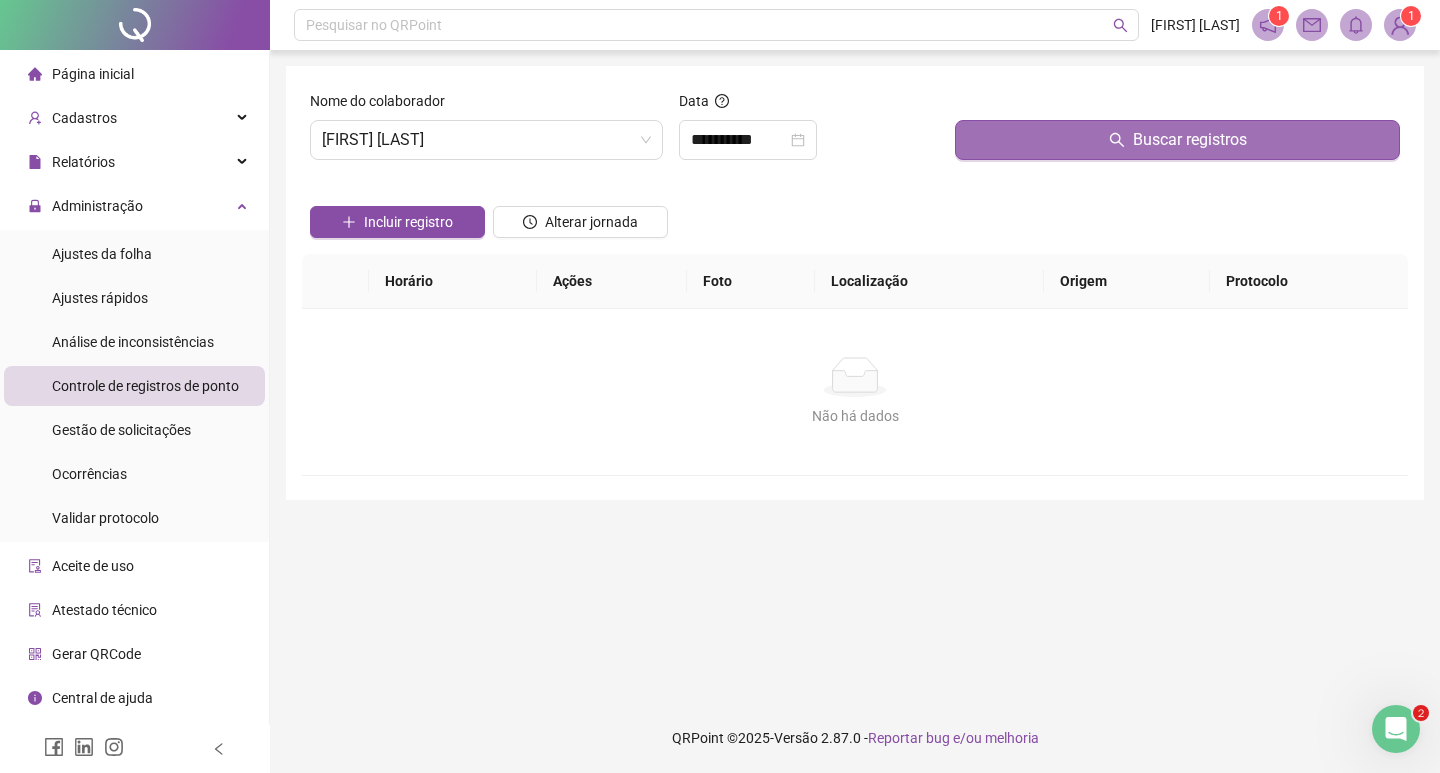 click on "Buscar registros" at bounding box center (1177, 140) 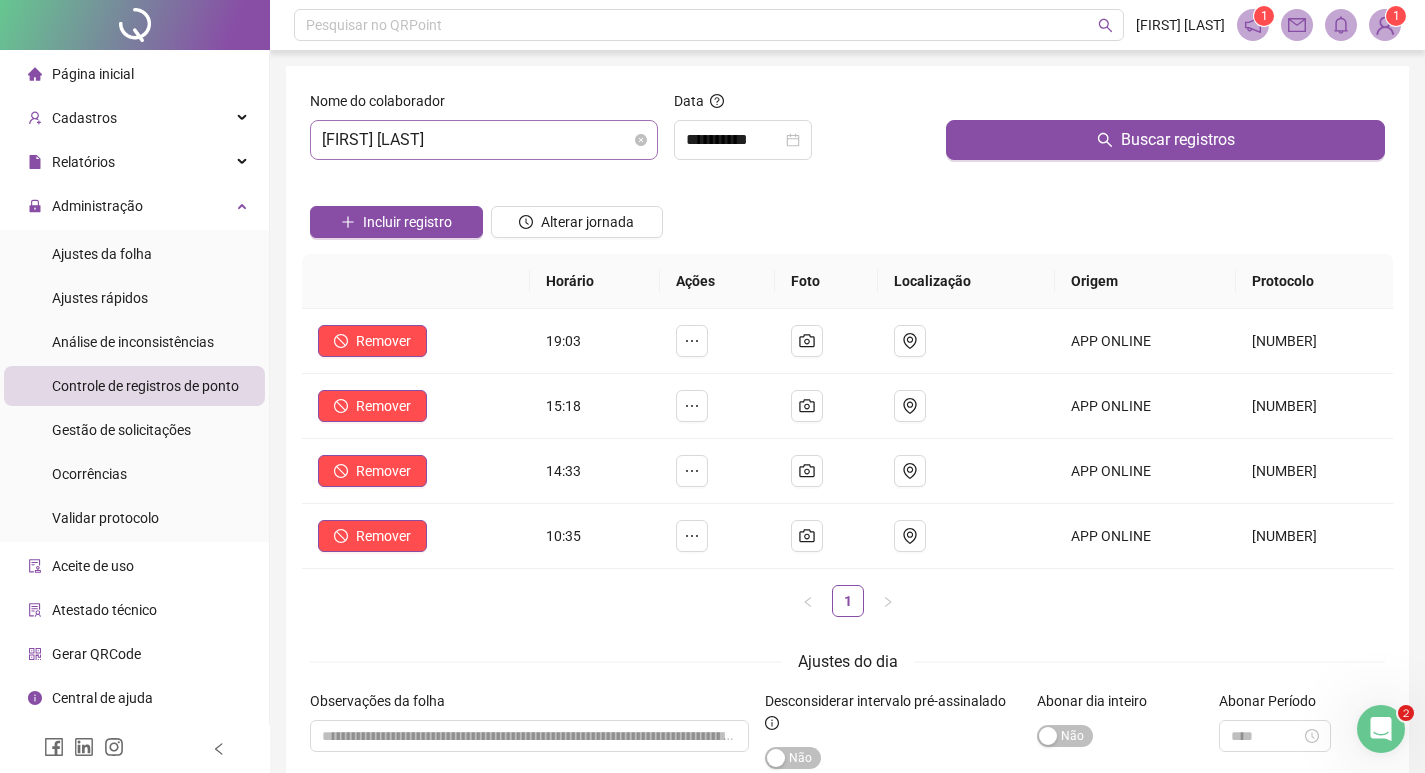 click on "[FIRST] [LAST]" at bounding box center (484, 140) 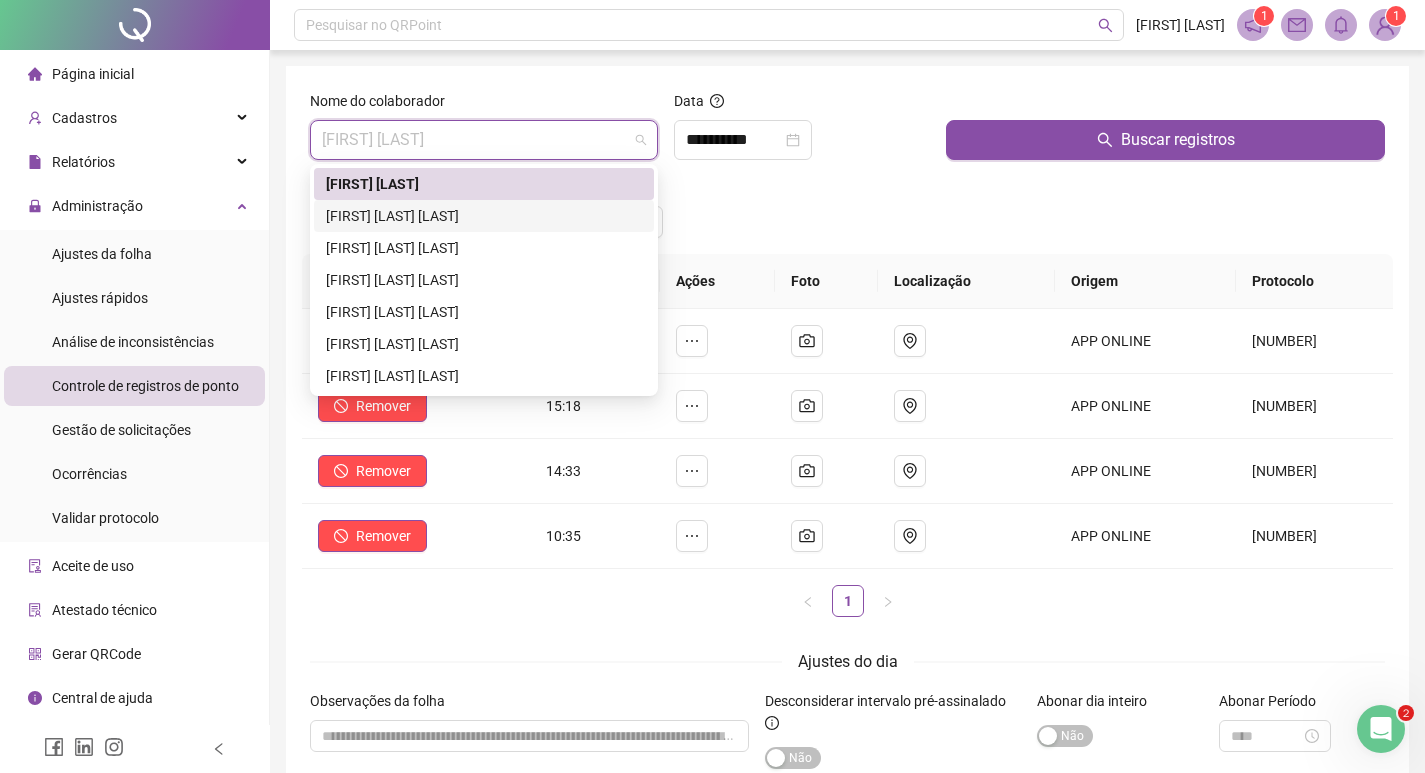 click on "[FIRST] [LAST] [LAST]" at bounding box center [484, 216] 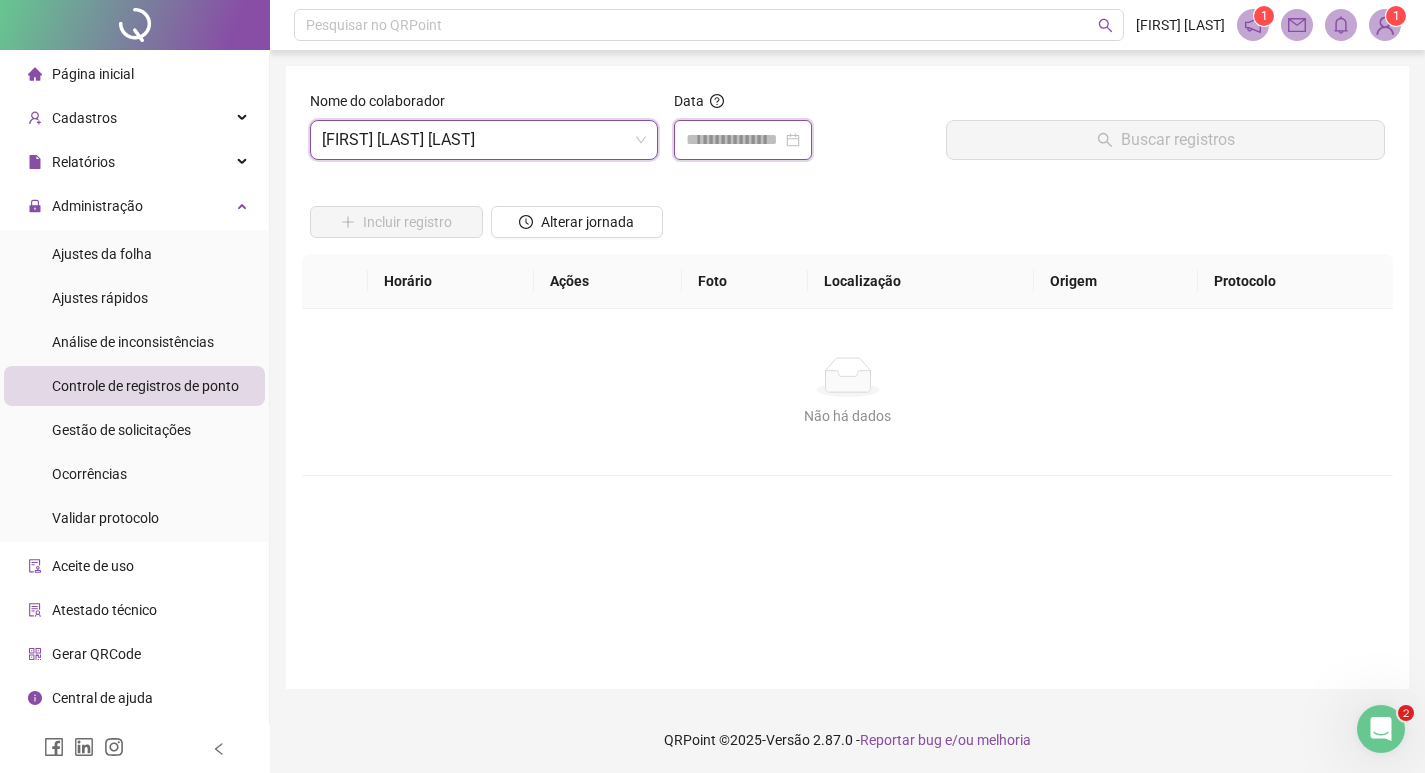 click at bounding box center [734, 140] 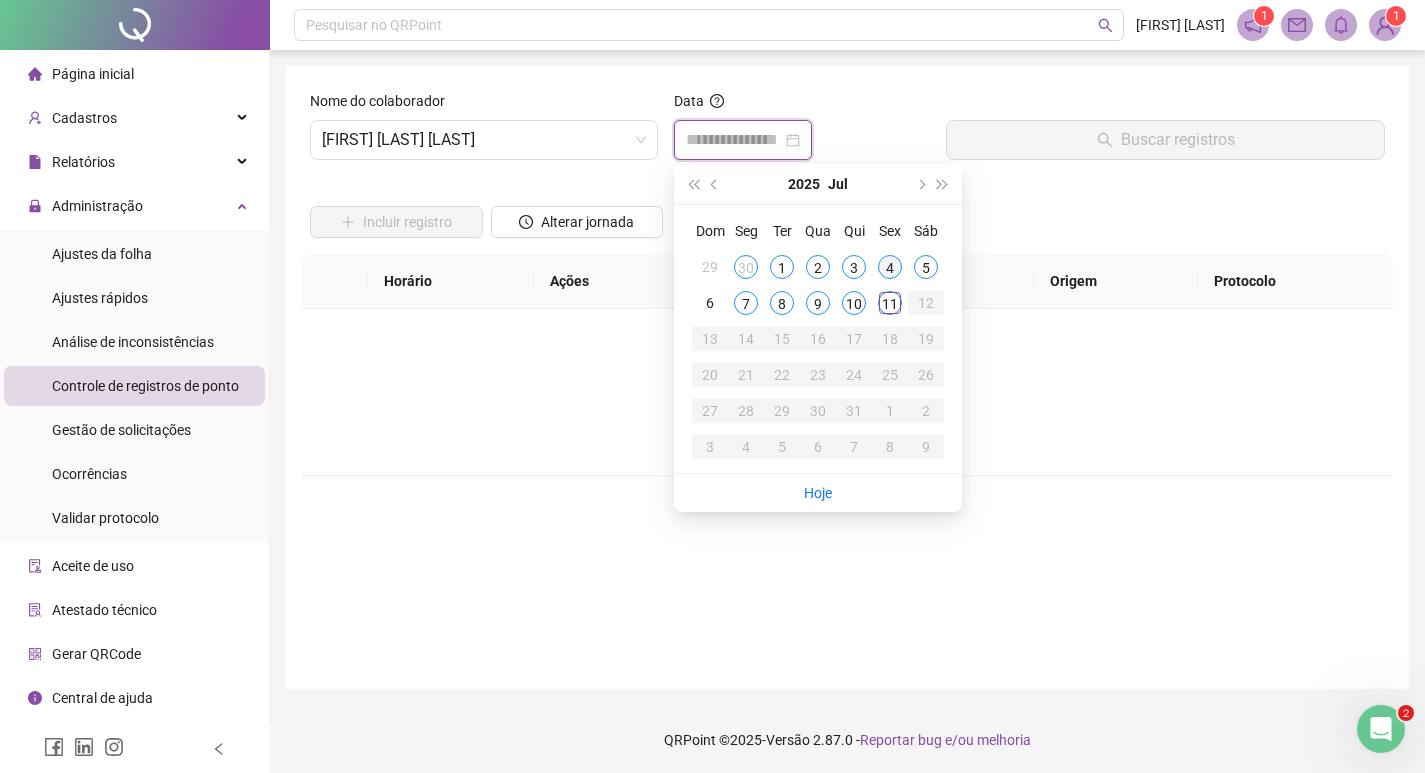 type on "**********" 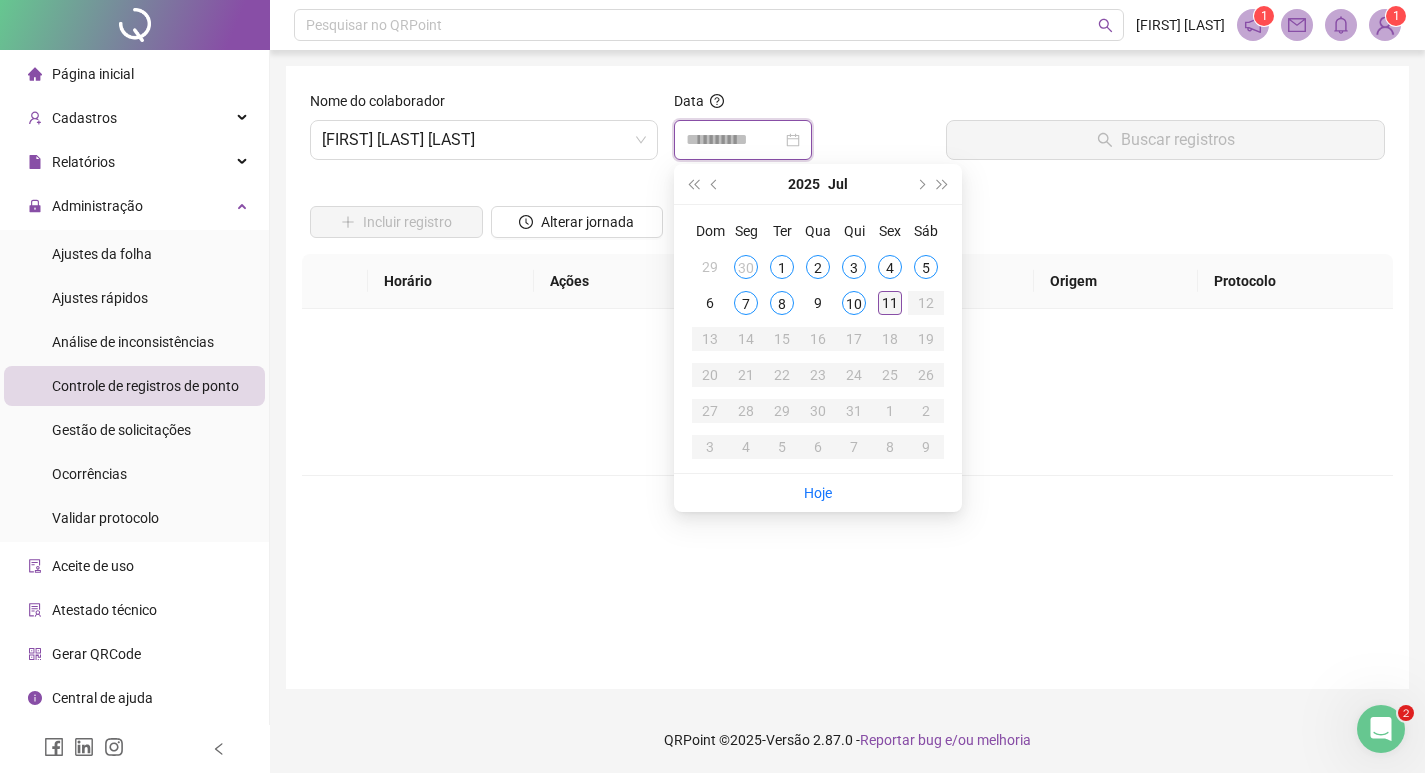 type on "**********" 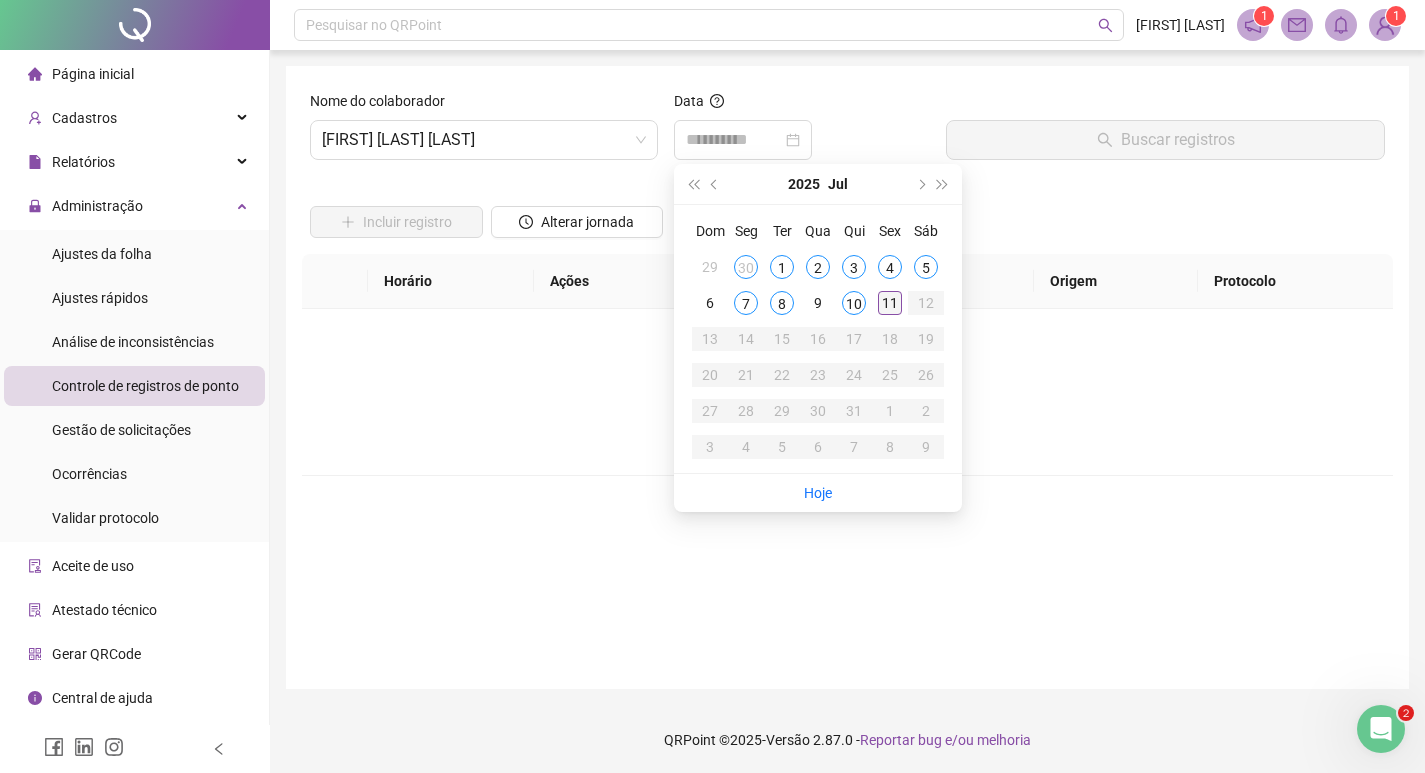 click on "11" at bounding box center (890, 303) 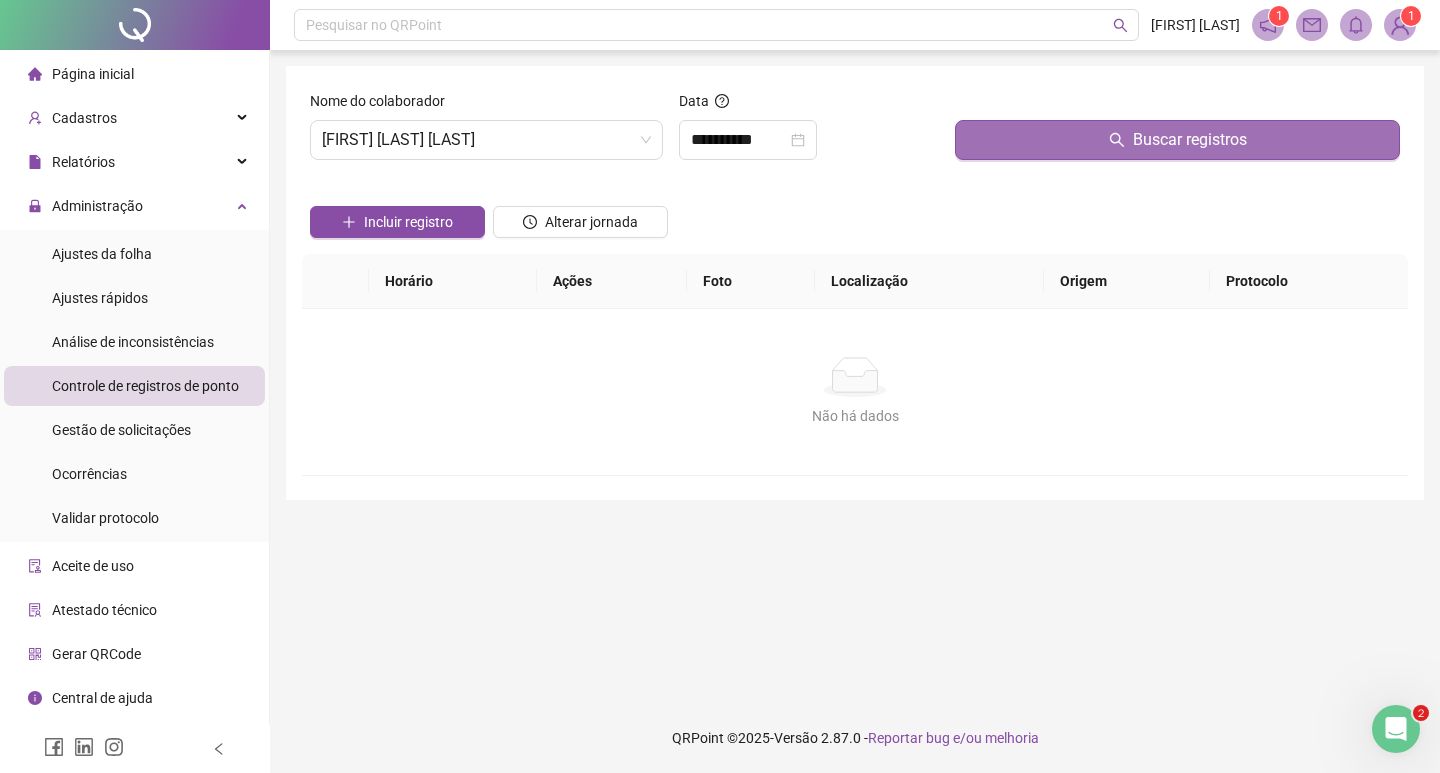 click on "Buscar registros" at bounding box center [1177, 140] 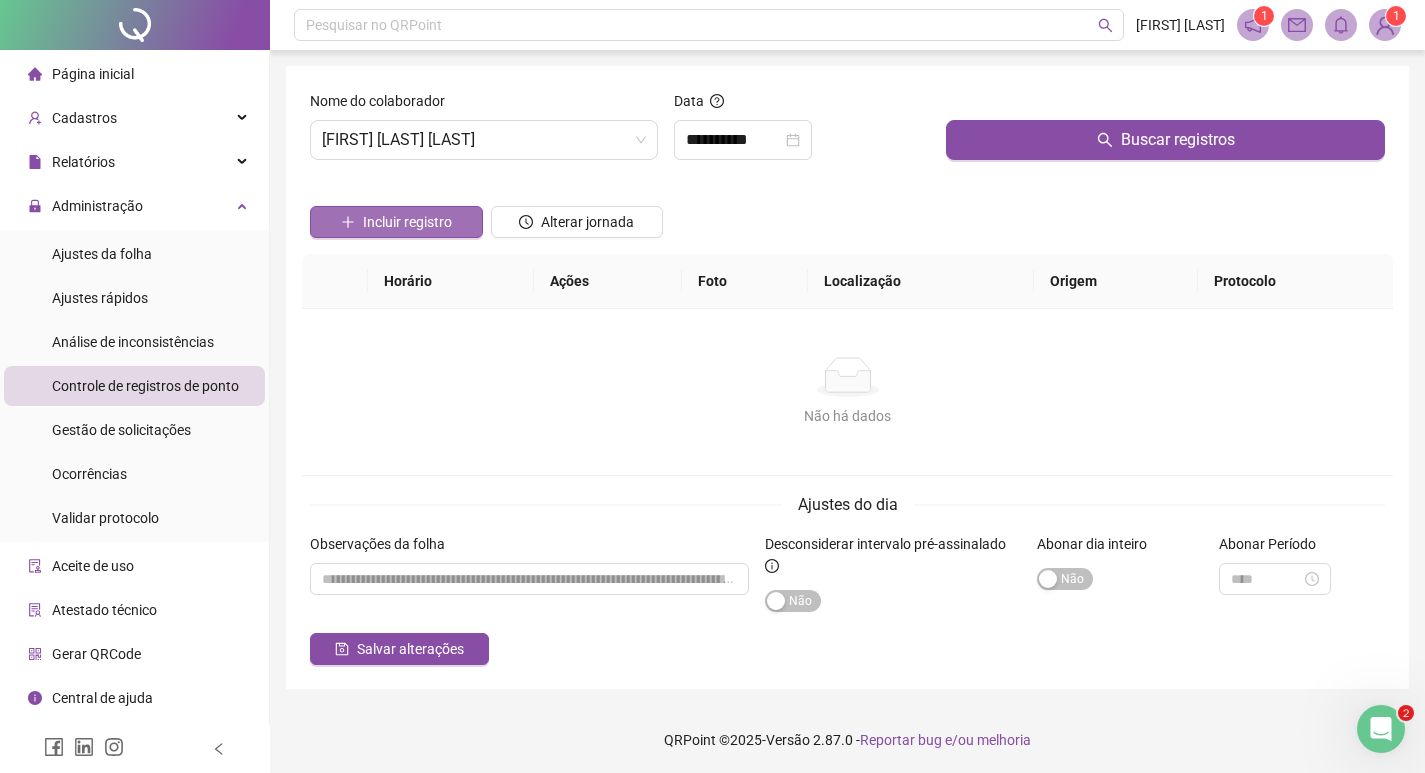 click on "Incluir registro" at bounding box center [407, 222] 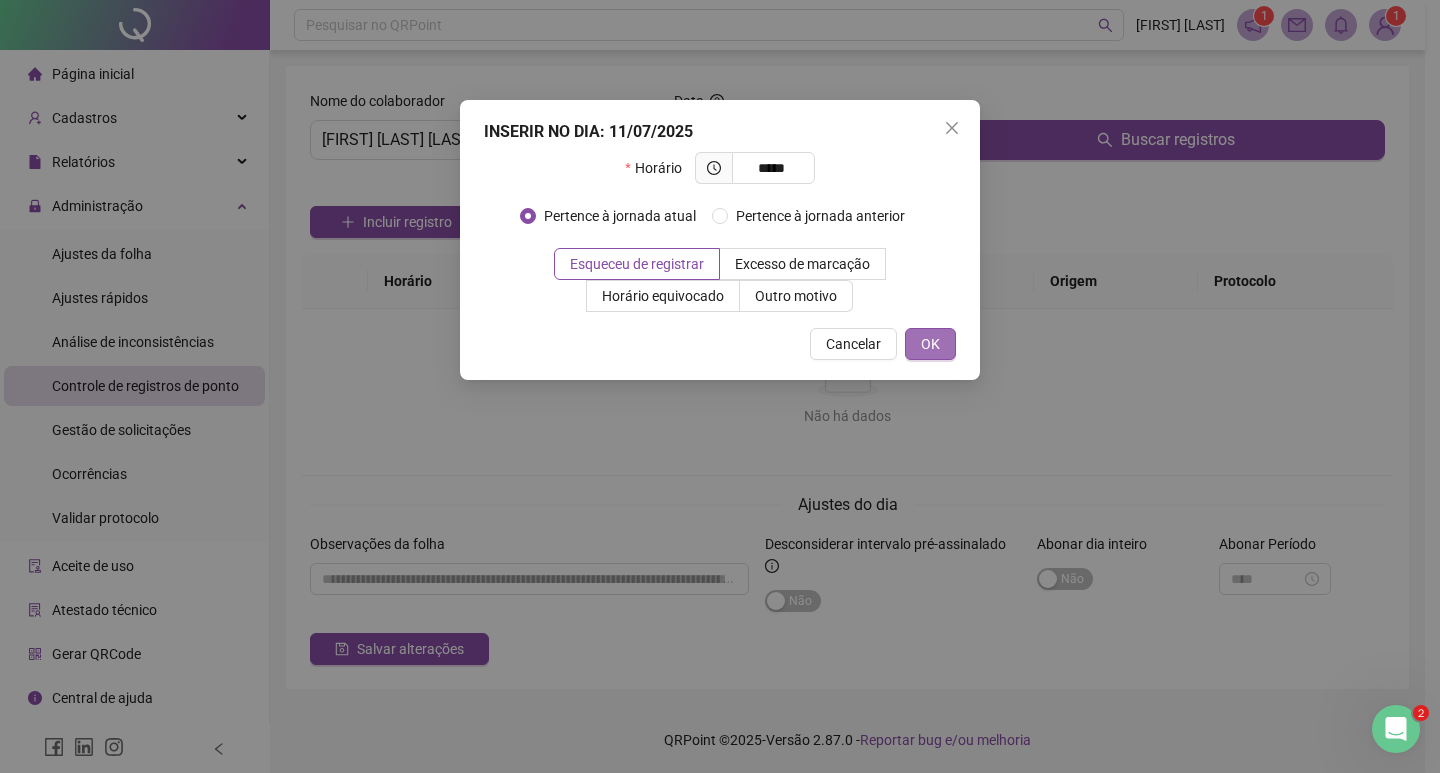 type on "*****" 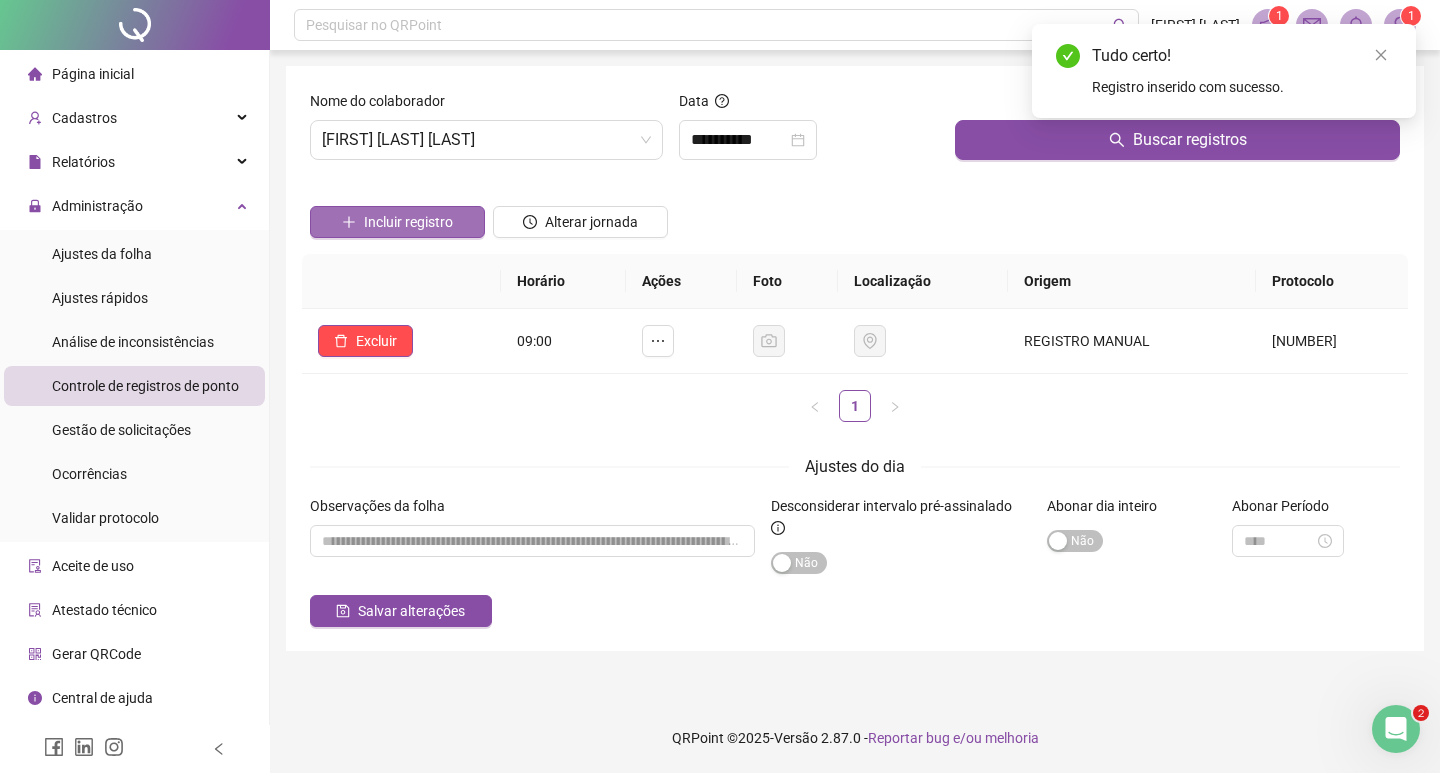 click on "Incluir registro" at bounding box center (408, 222) 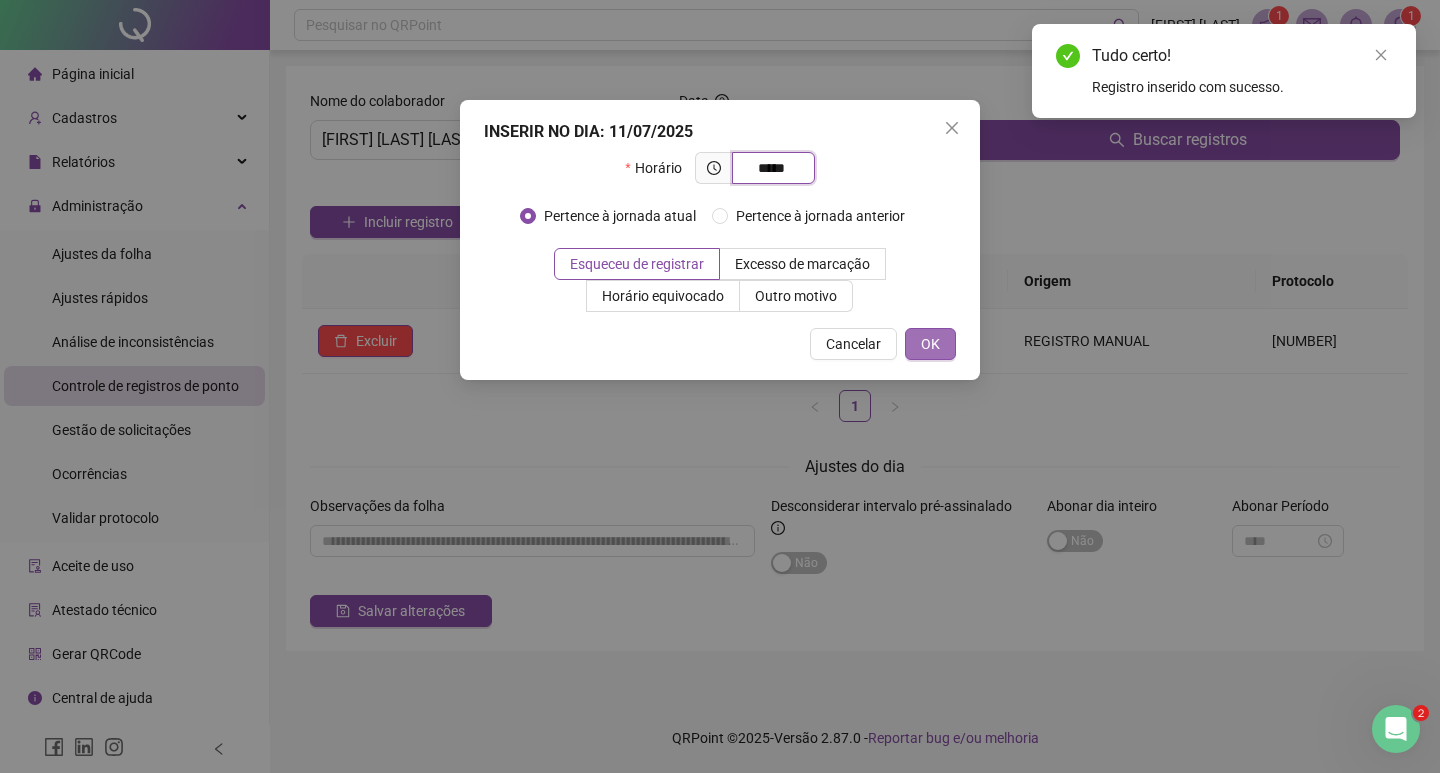 type on "*****" 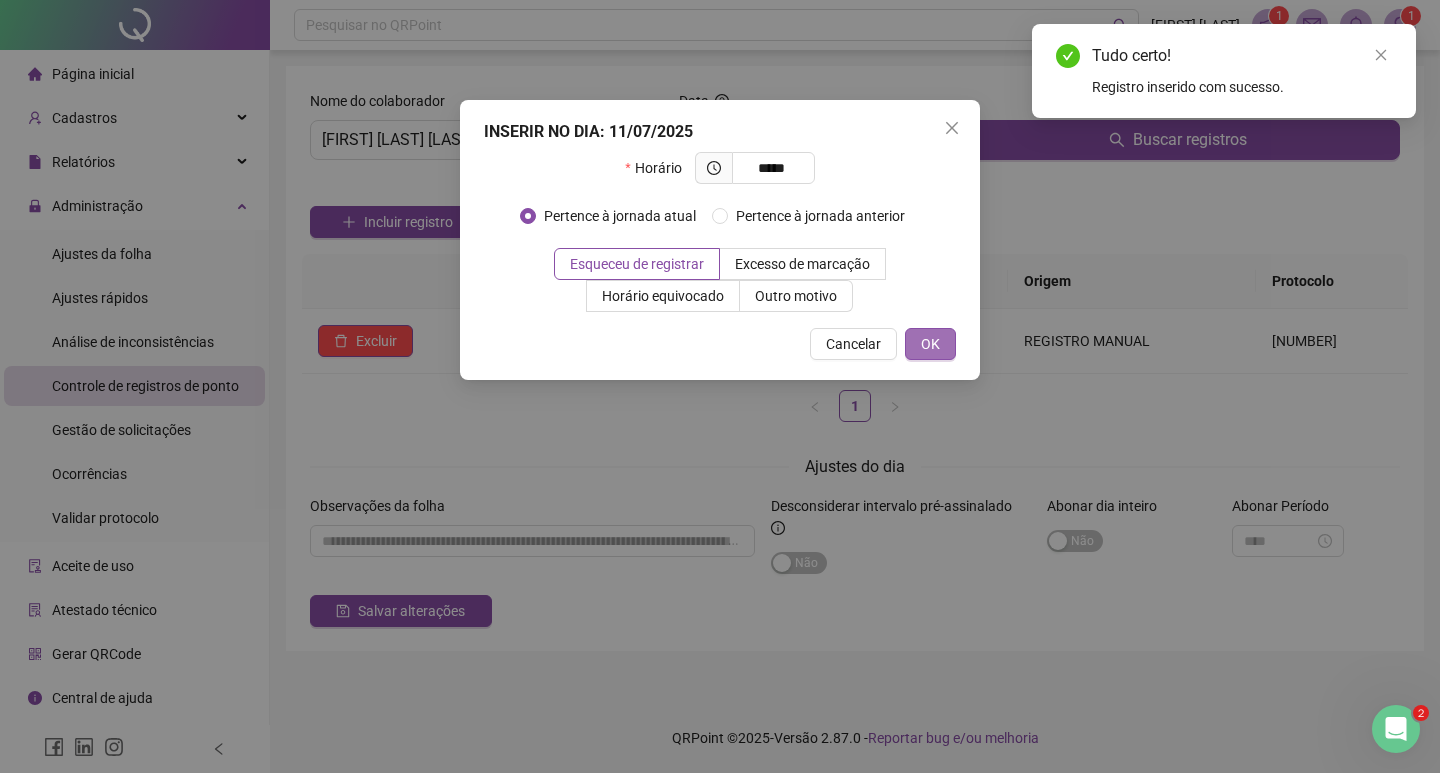 click on "OK" at bounding box center [930, 344] 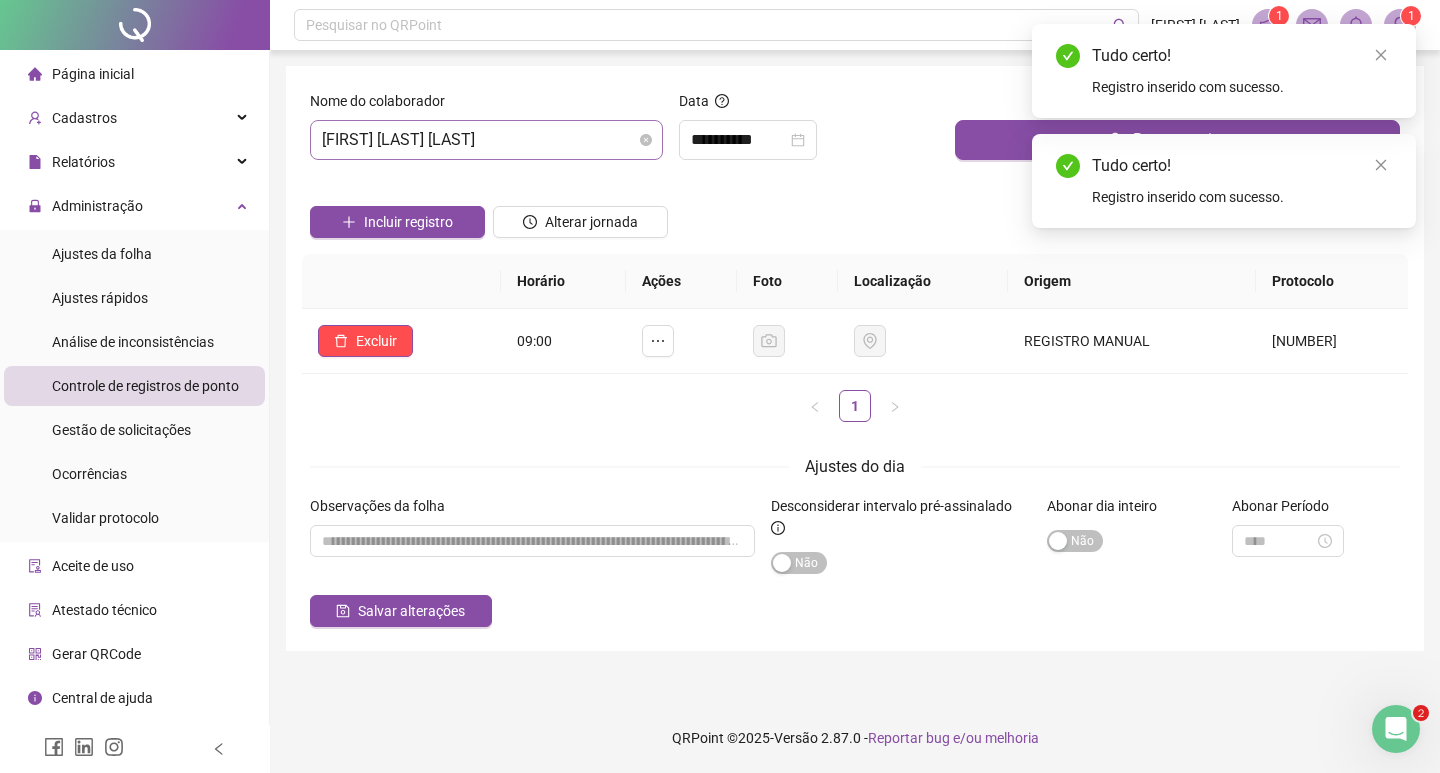 click on "[FIRST] [LAST] [LAST]" at bounding box center (486, 140) 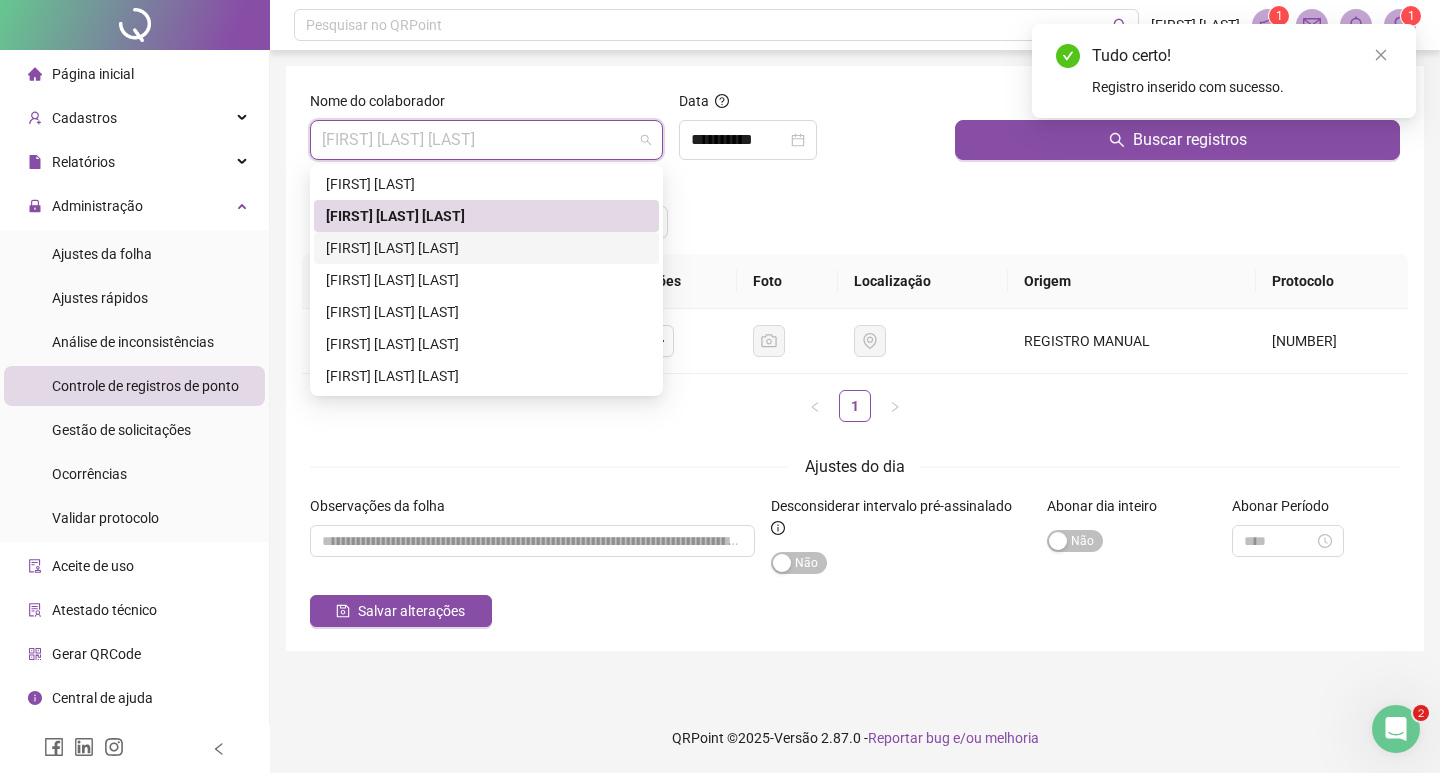 click on "[FIRST] [LAST] [LAST]" at bounding box center [486, 248] 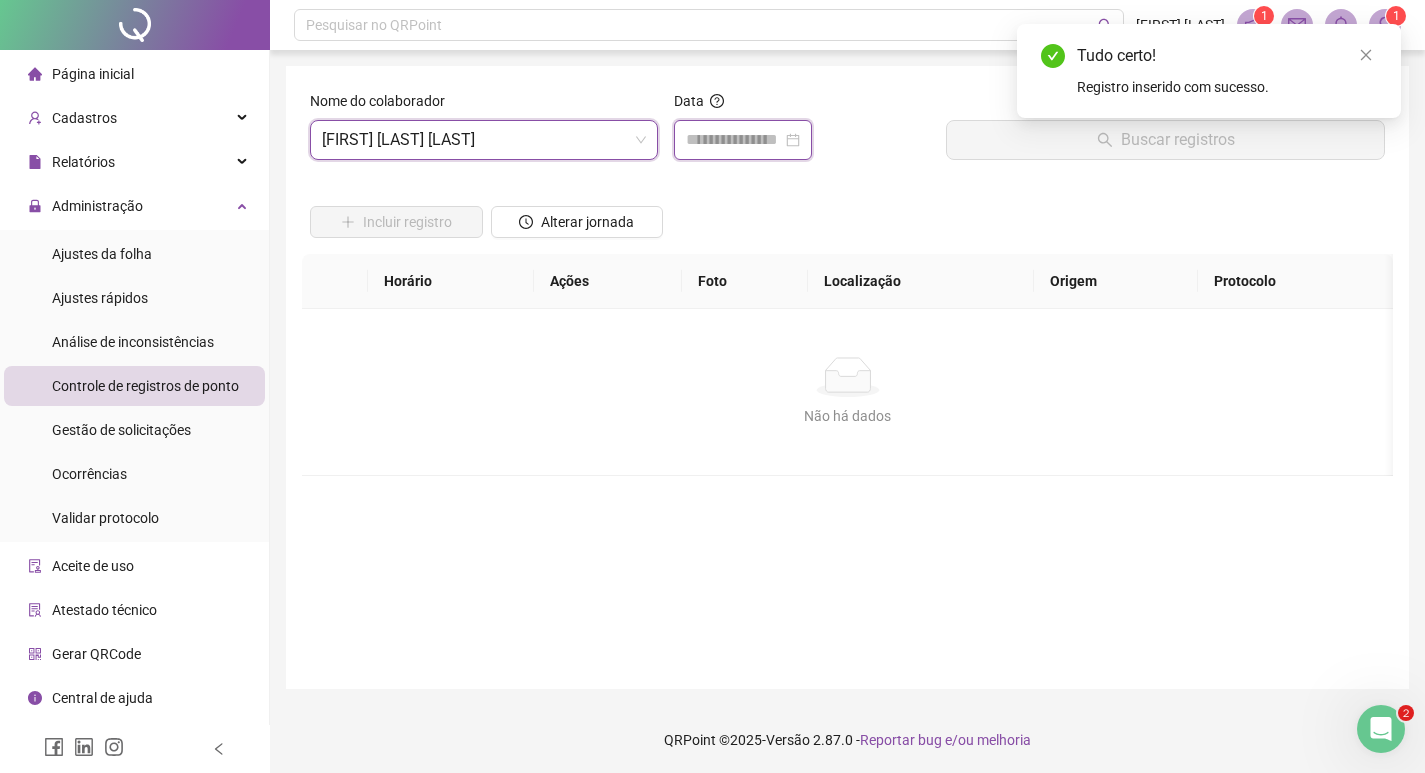 click at bounding box center (734, 140) 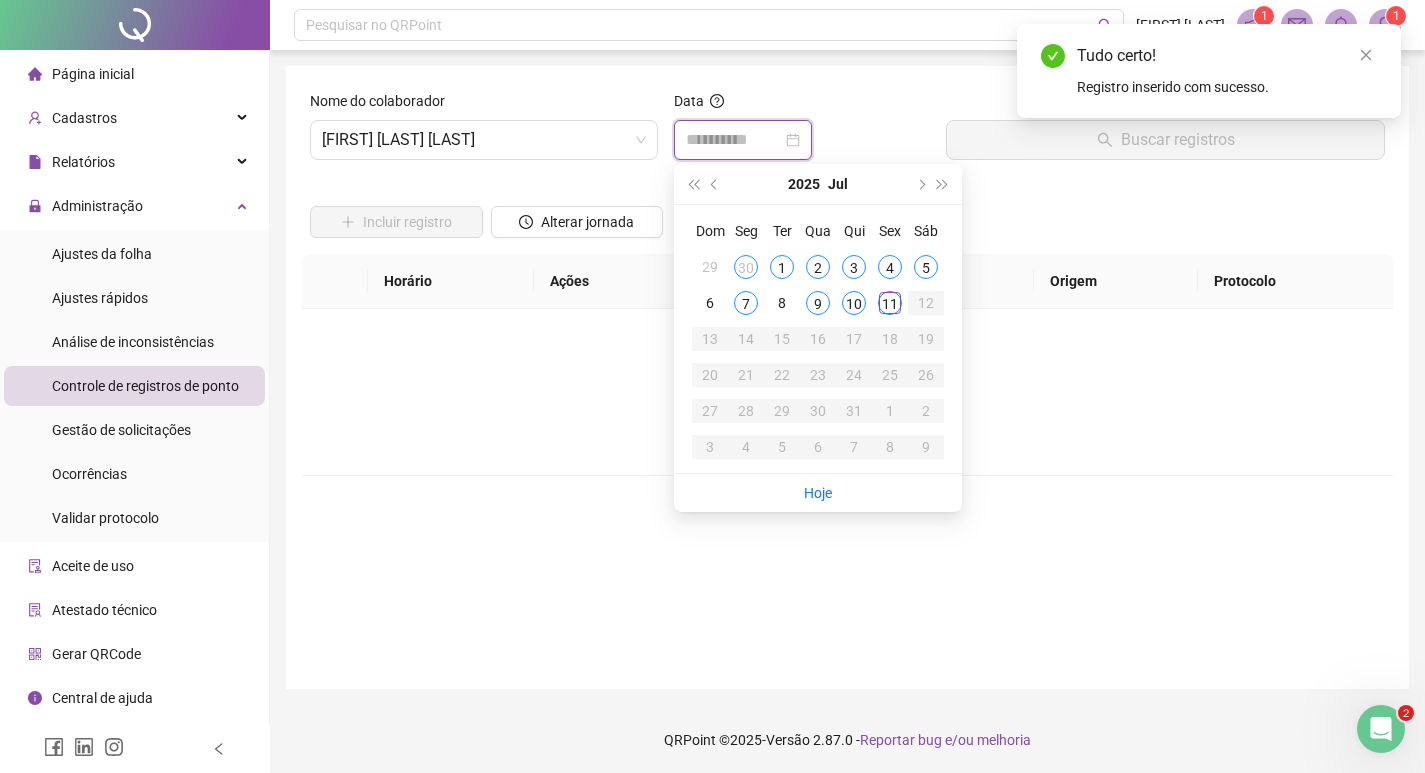 type on "**********" 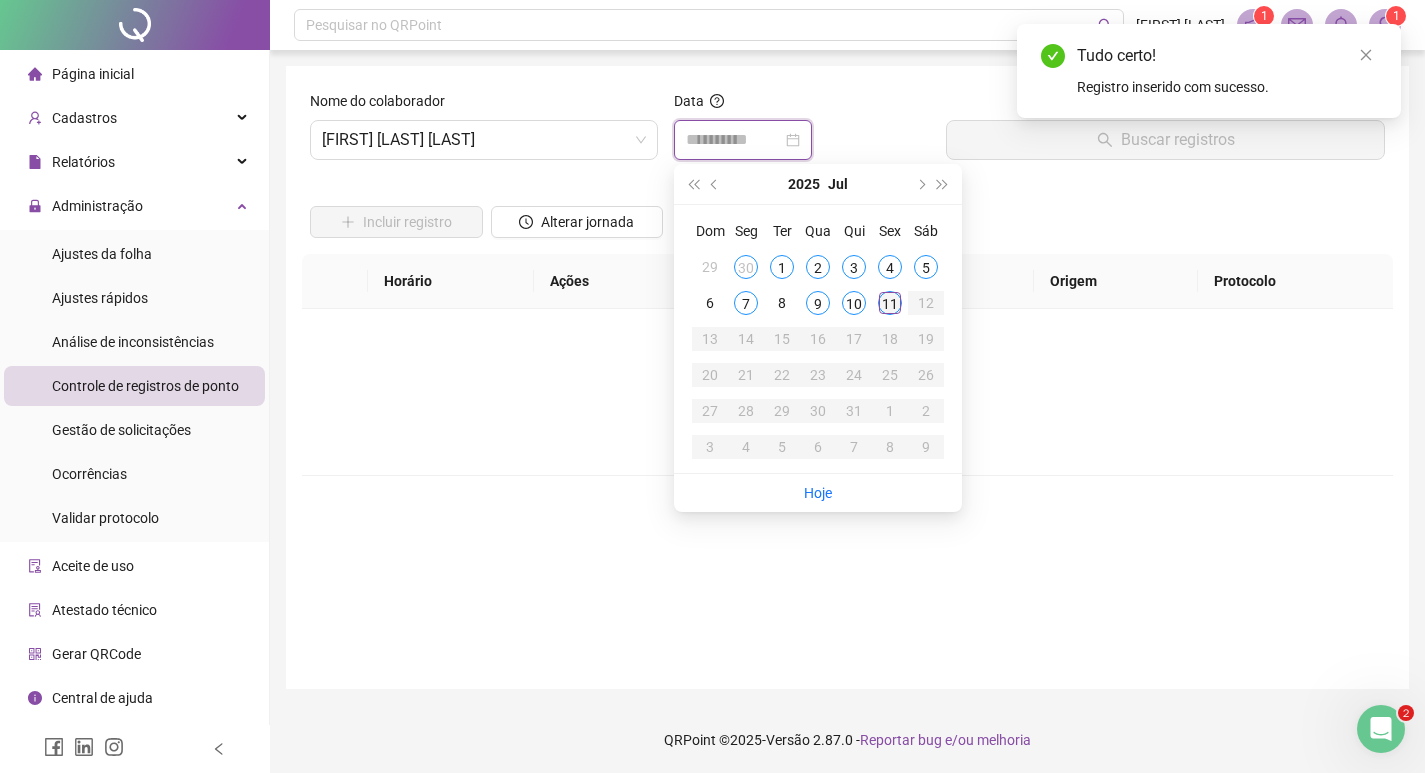 type on "**********" 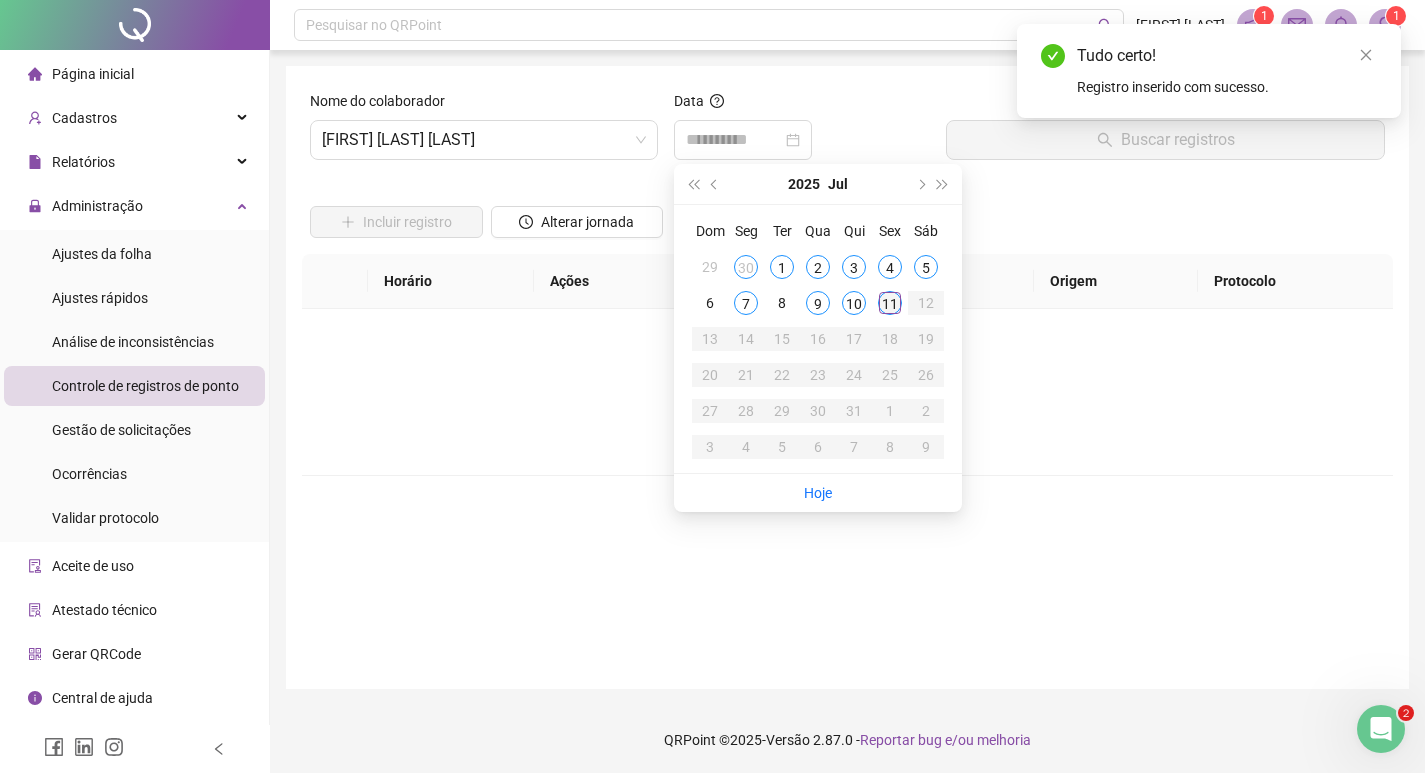 click on "11" at bounding box center [890, 303] 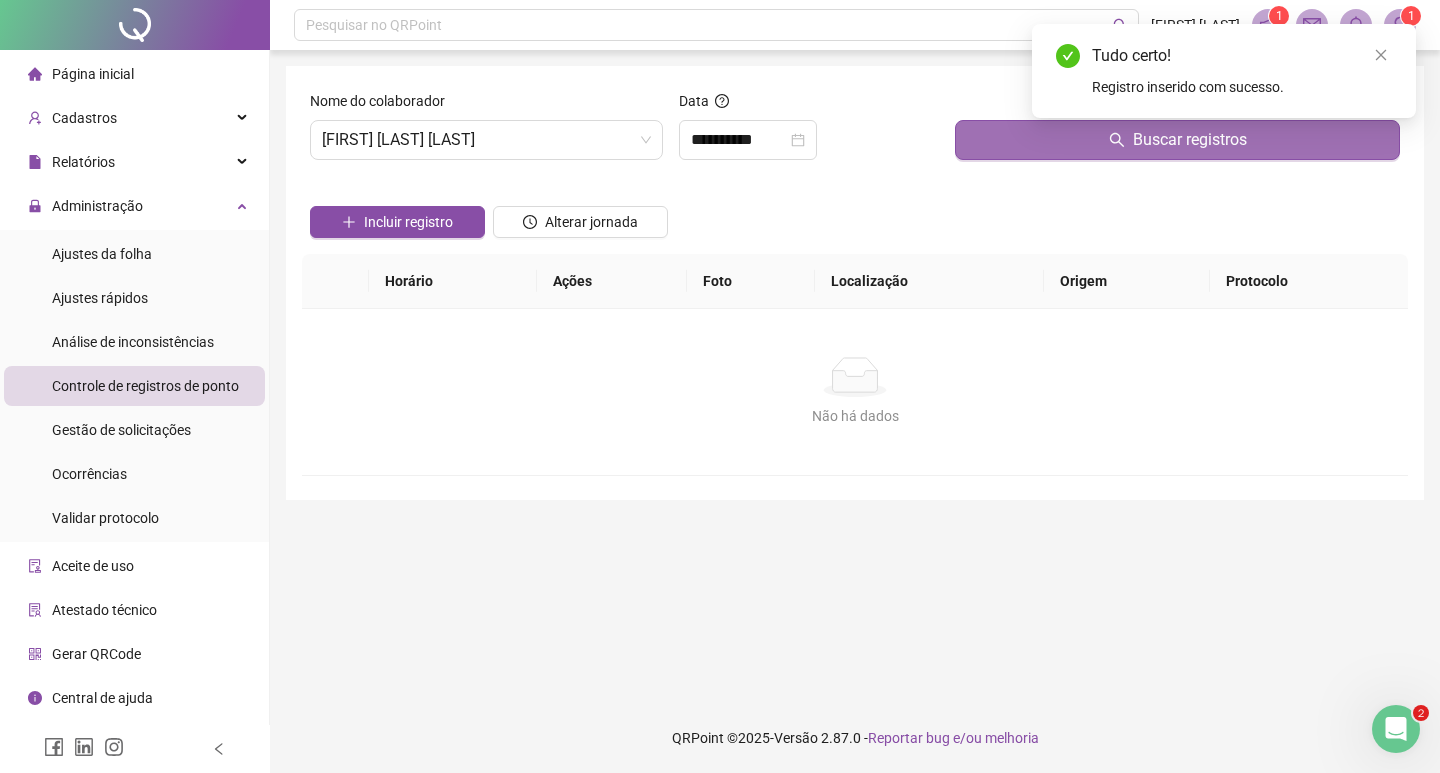 drag, startPoint x: 1000, startPoint y: 143, endPoint x: 1000, endPoint y: 131, distance: 12 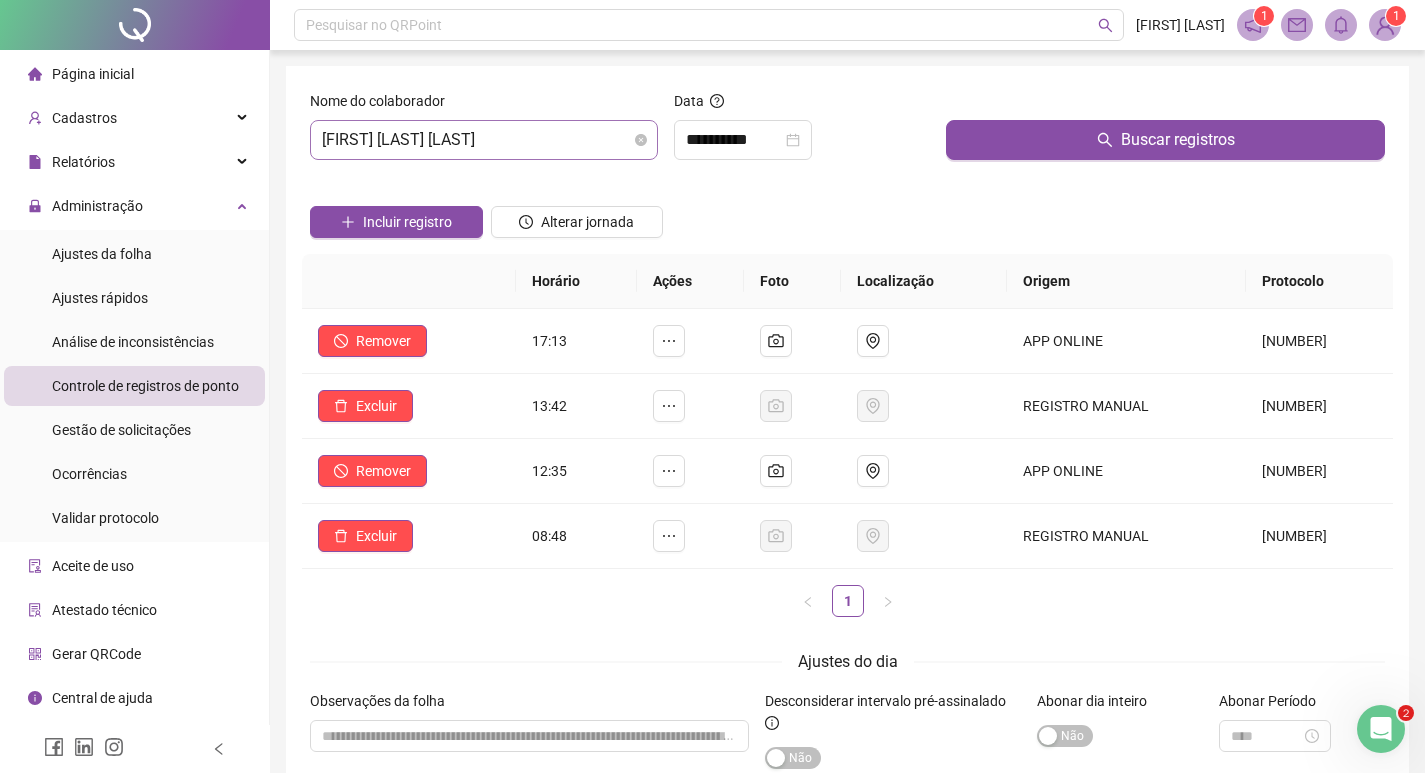 click on "[FIRST] [LAST] [LAST]" at bounding box center [484, 140] 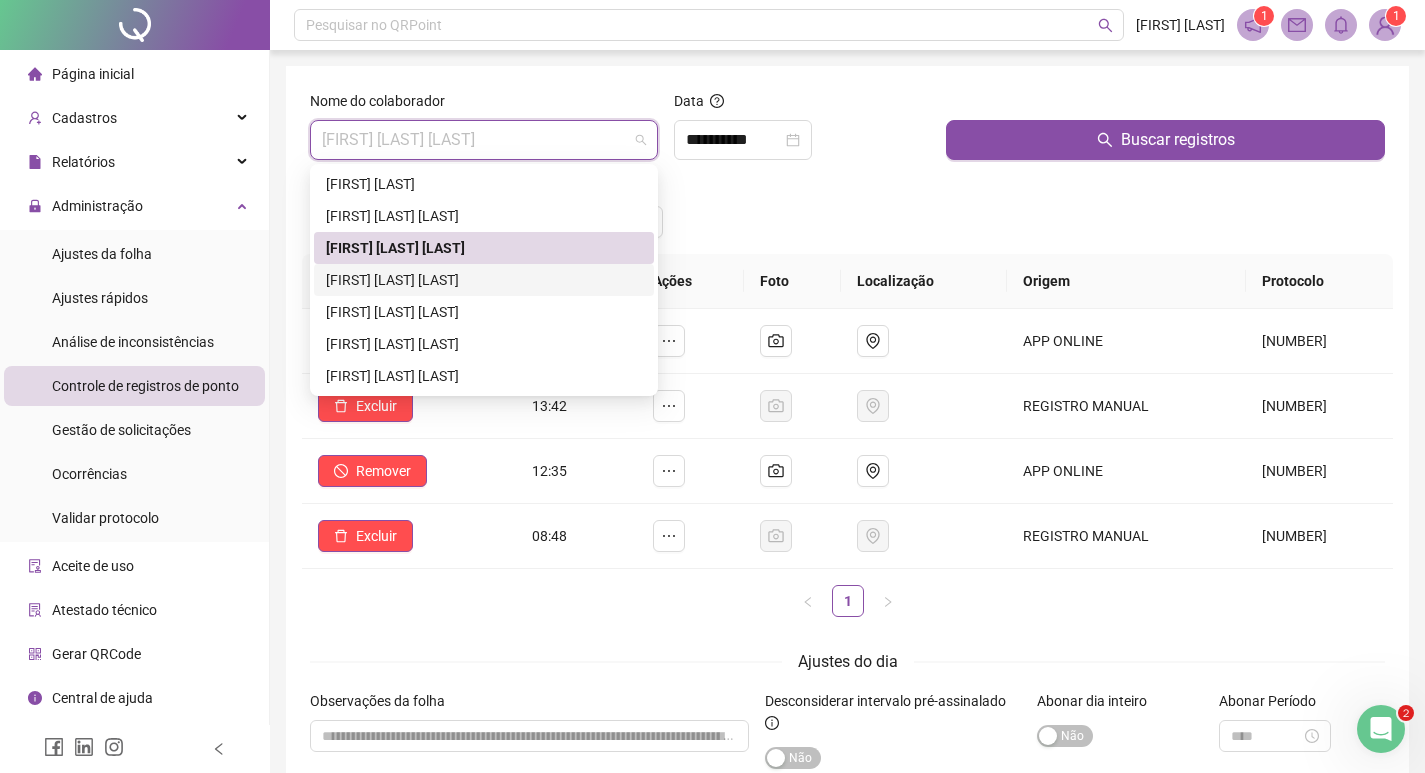 click on "[FIRST]  [LAST] [LAST]" at bounding box center [484, 280] 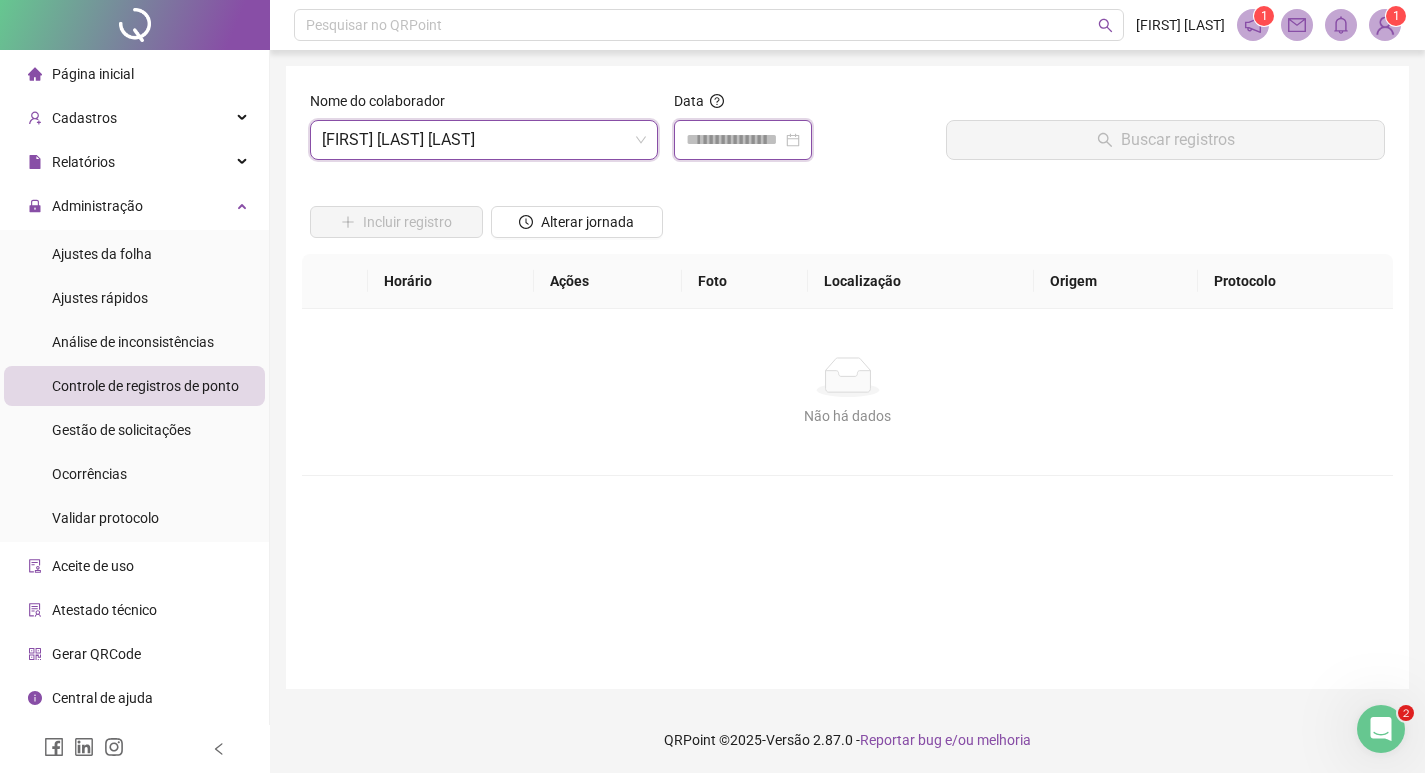 click at bounding box center (734, 140) 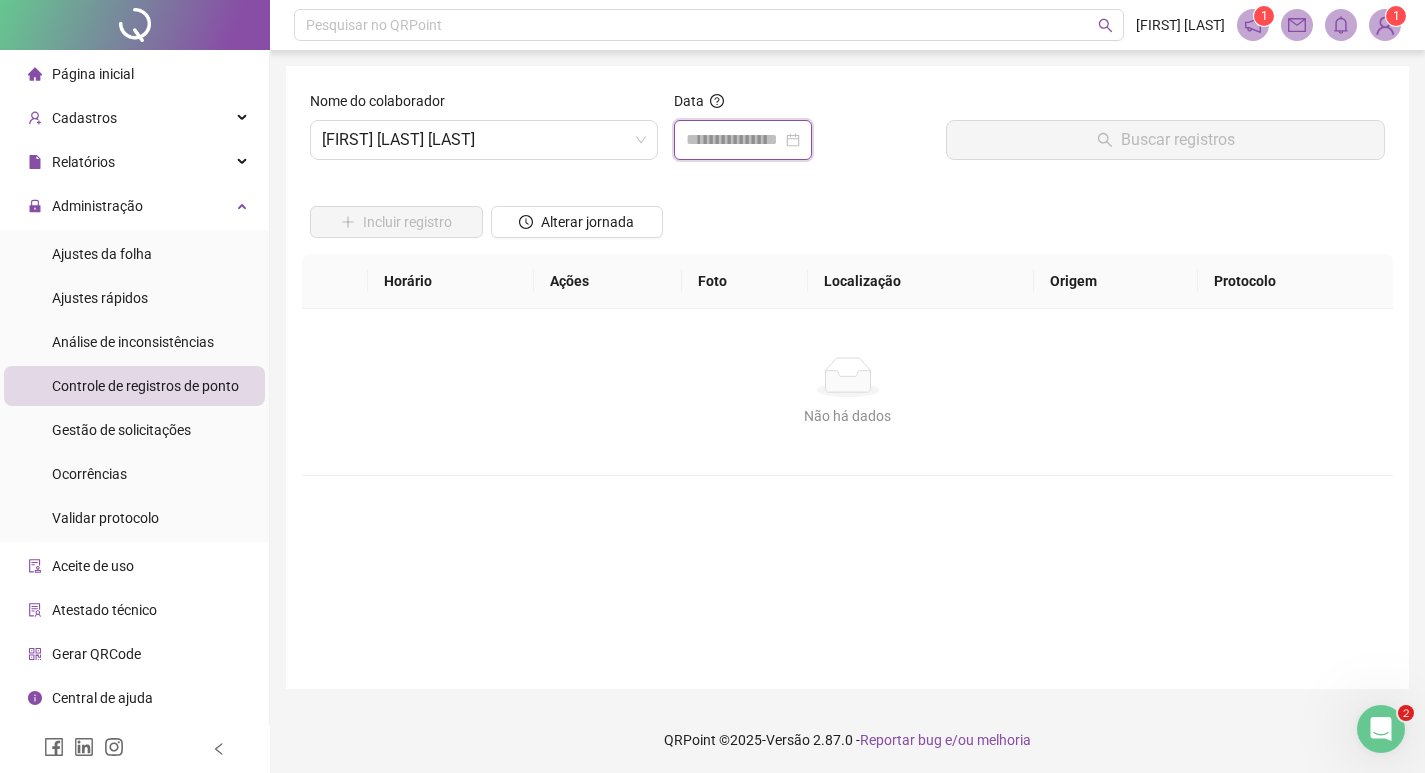 type on "**********" 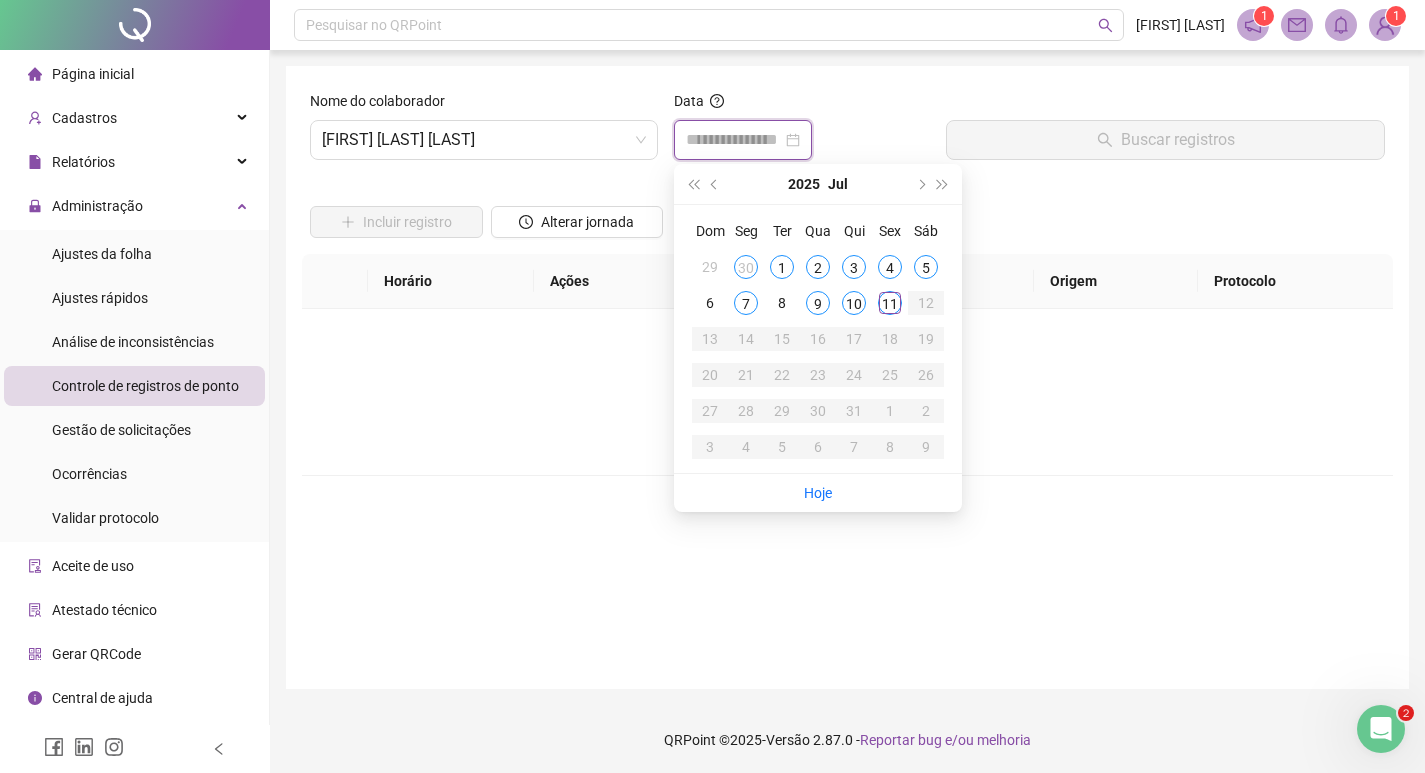 type on "**********" 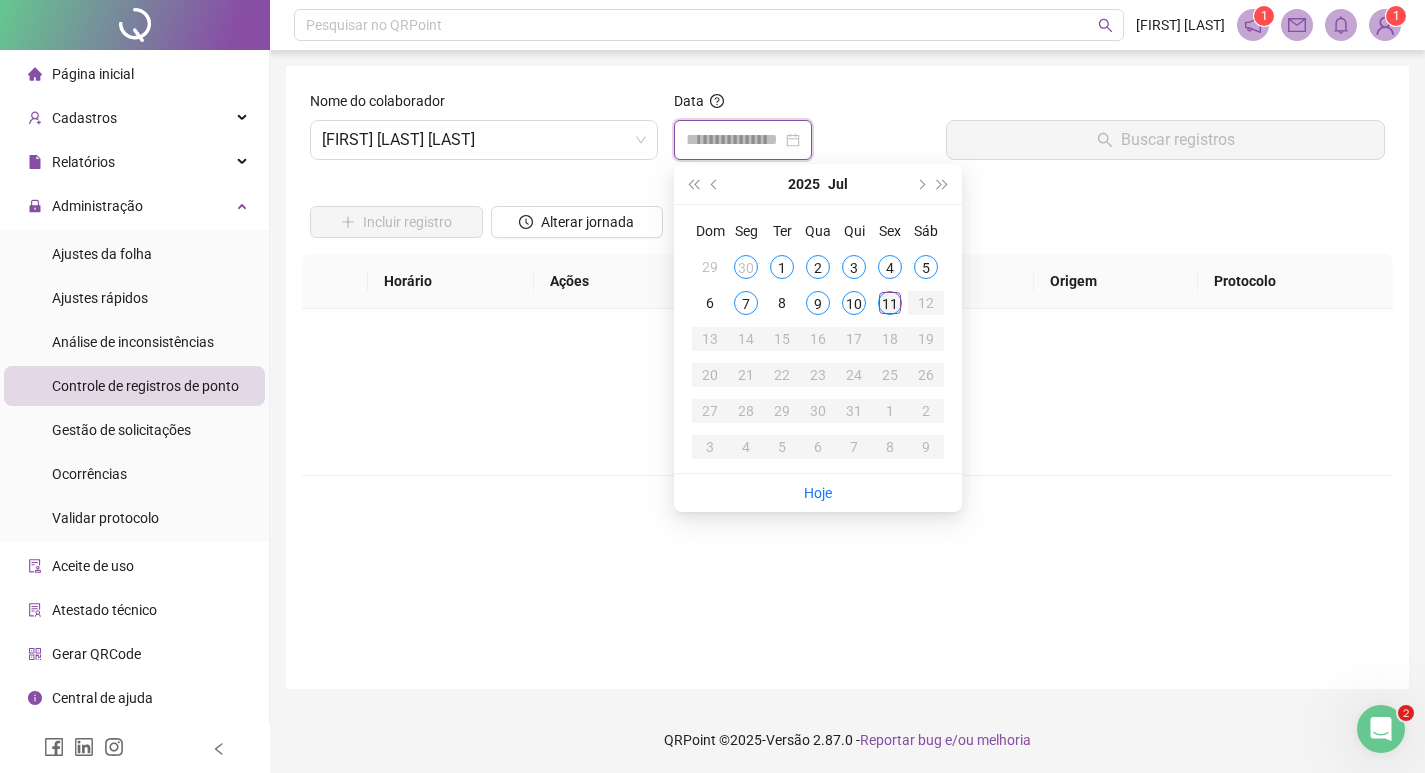 type on "**********" 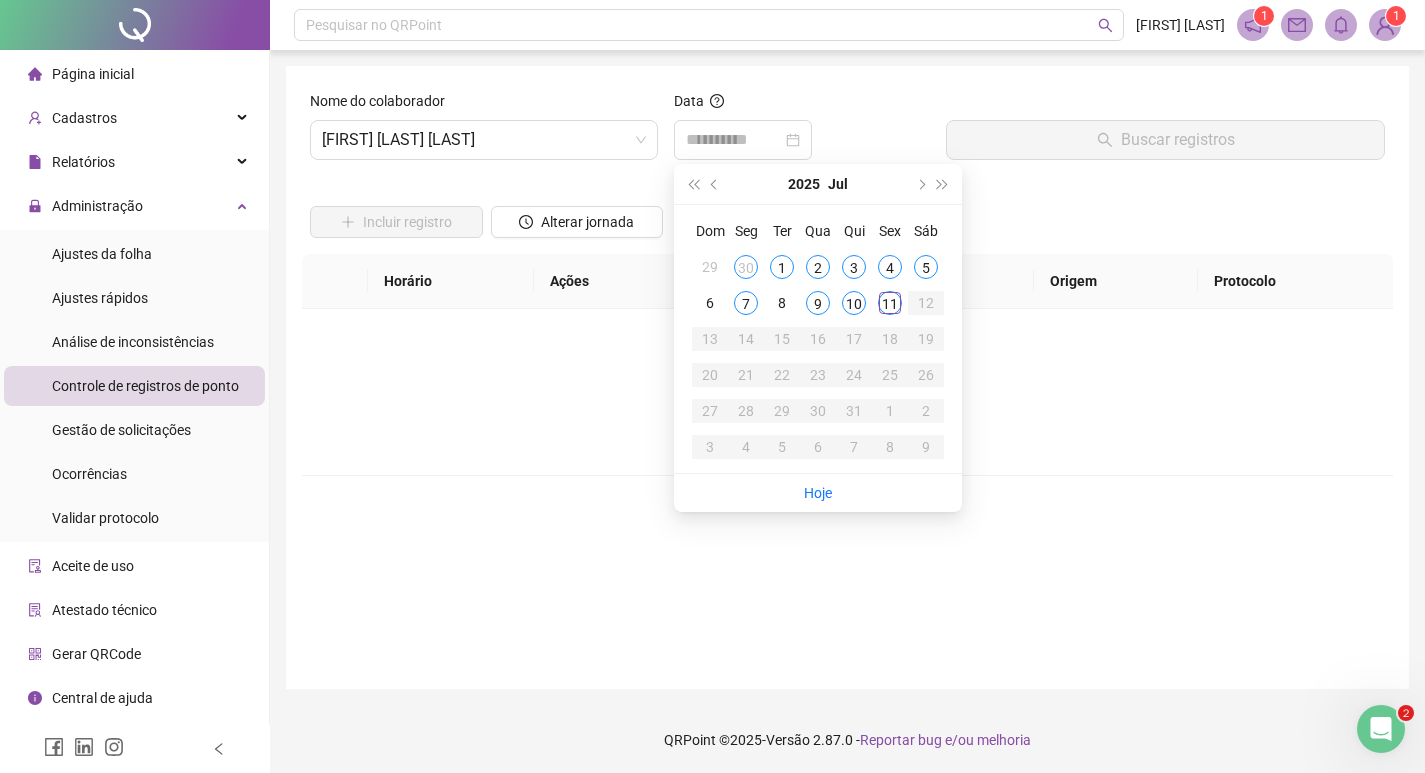 drag, startPoint x: 890, startPoint y: 302, endPoint x: 958, endPoint y: 286, distance: 69.856995 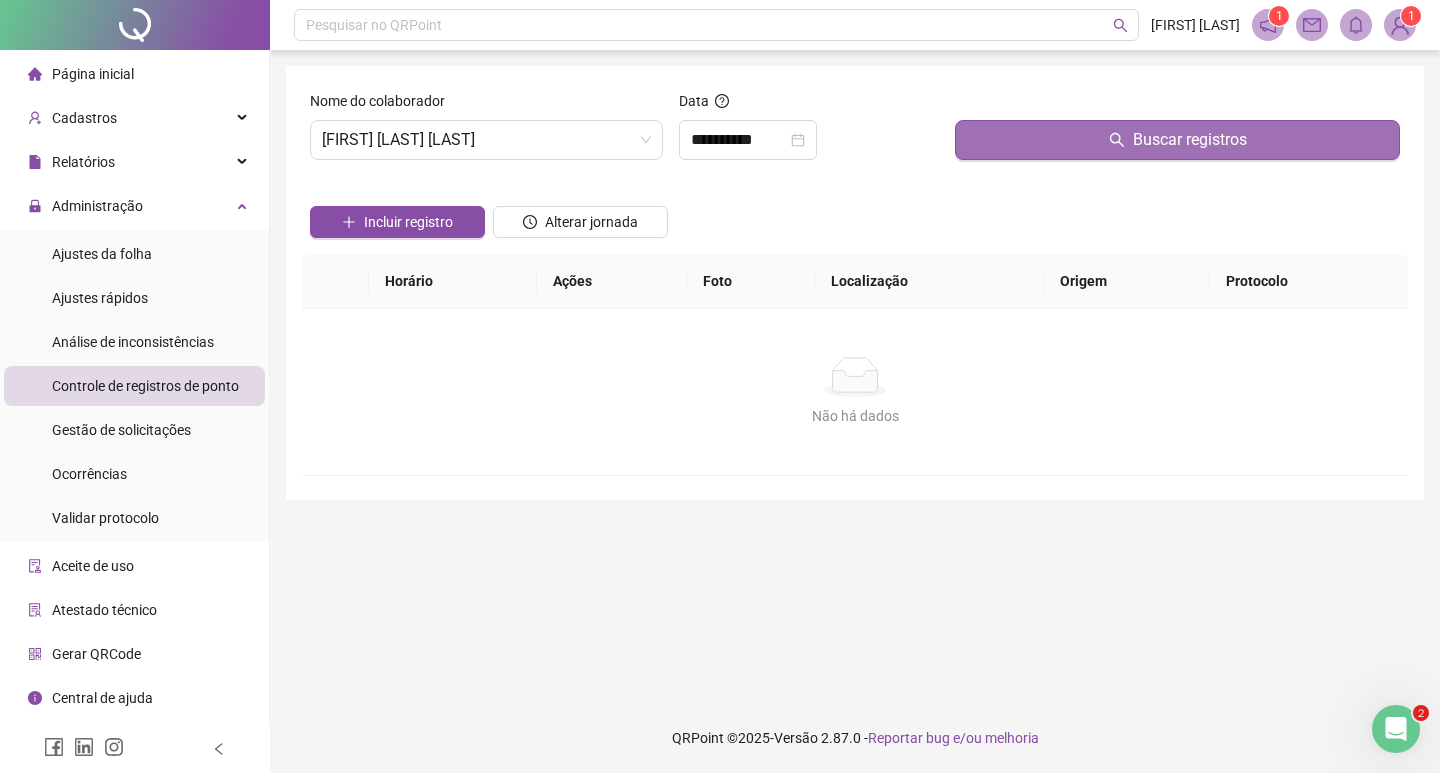 drag, startPoint x: 1047, startPoint y: 135, endPoint x: 1049, endPoint y: 125, distance: 10.198039 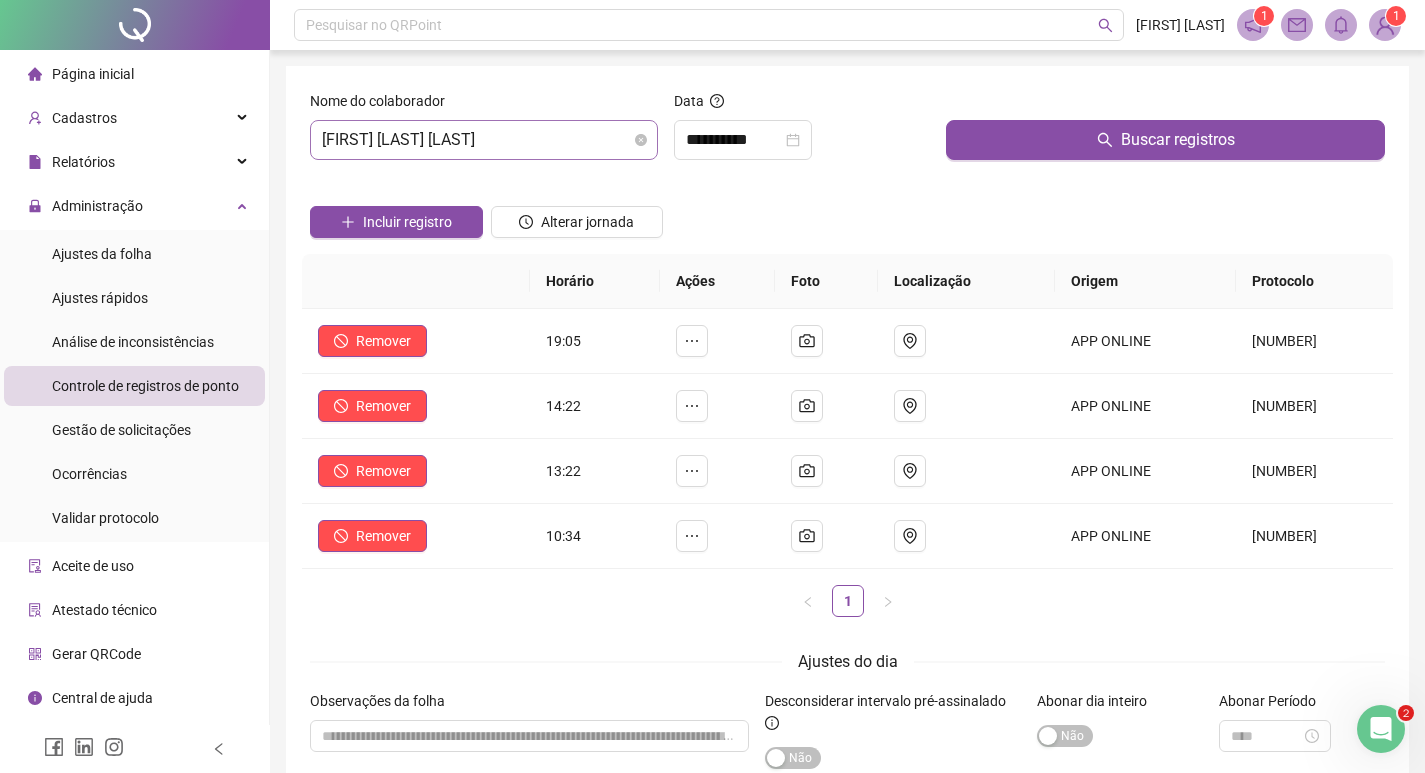 click on "[FIRST]  [LAST] [LAST]" at bounding box center [484, 140] 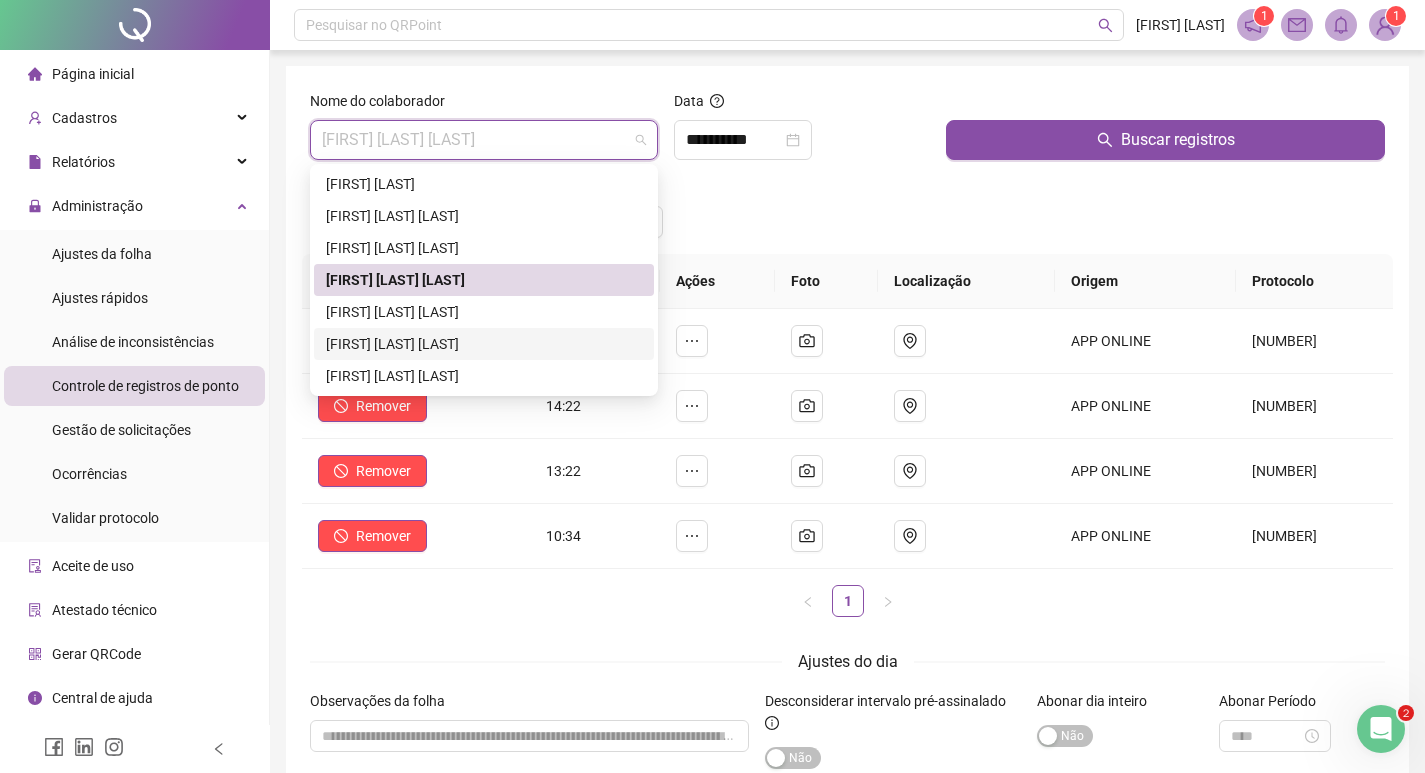 click on "[FIRST] [LAST] [LAST]" at bounding box center (484, 344) 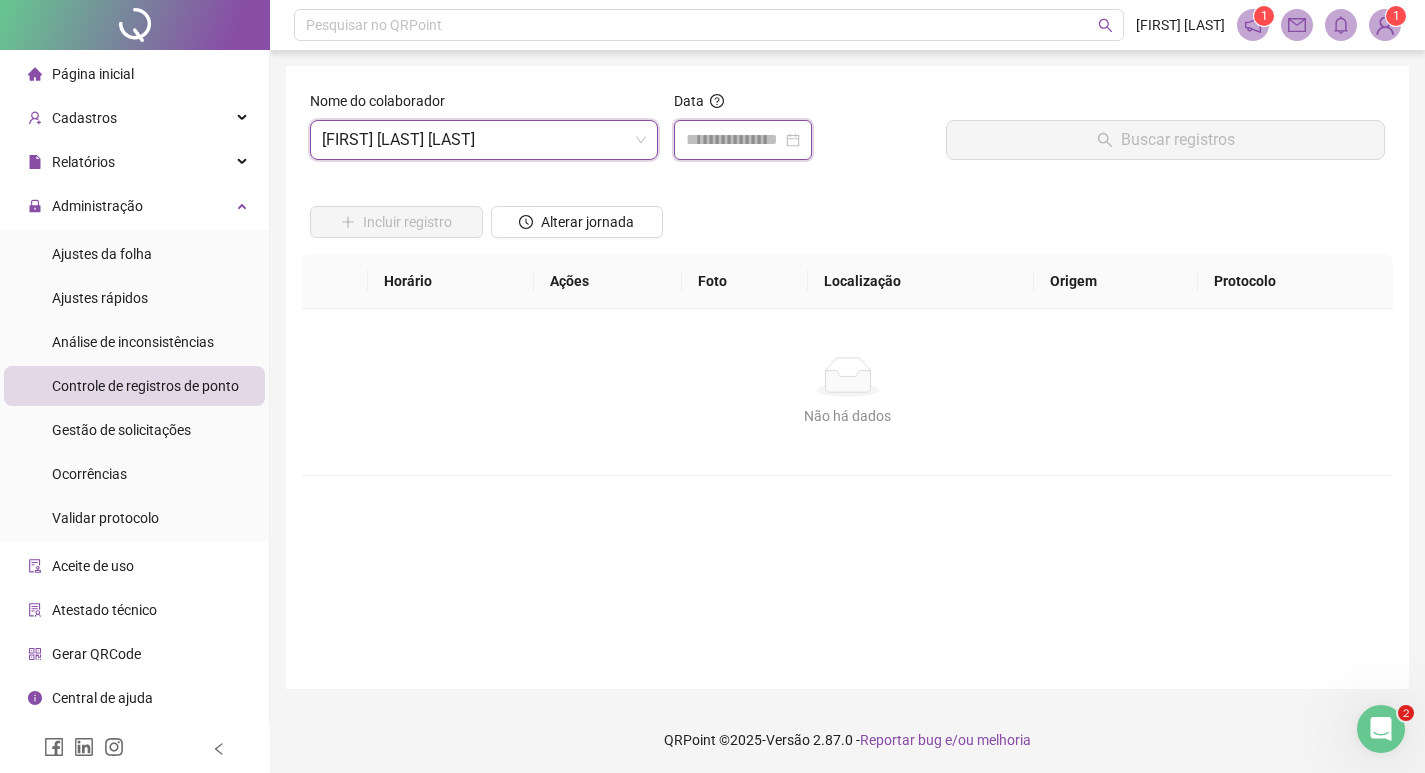 click at bounding box center (734, 140) 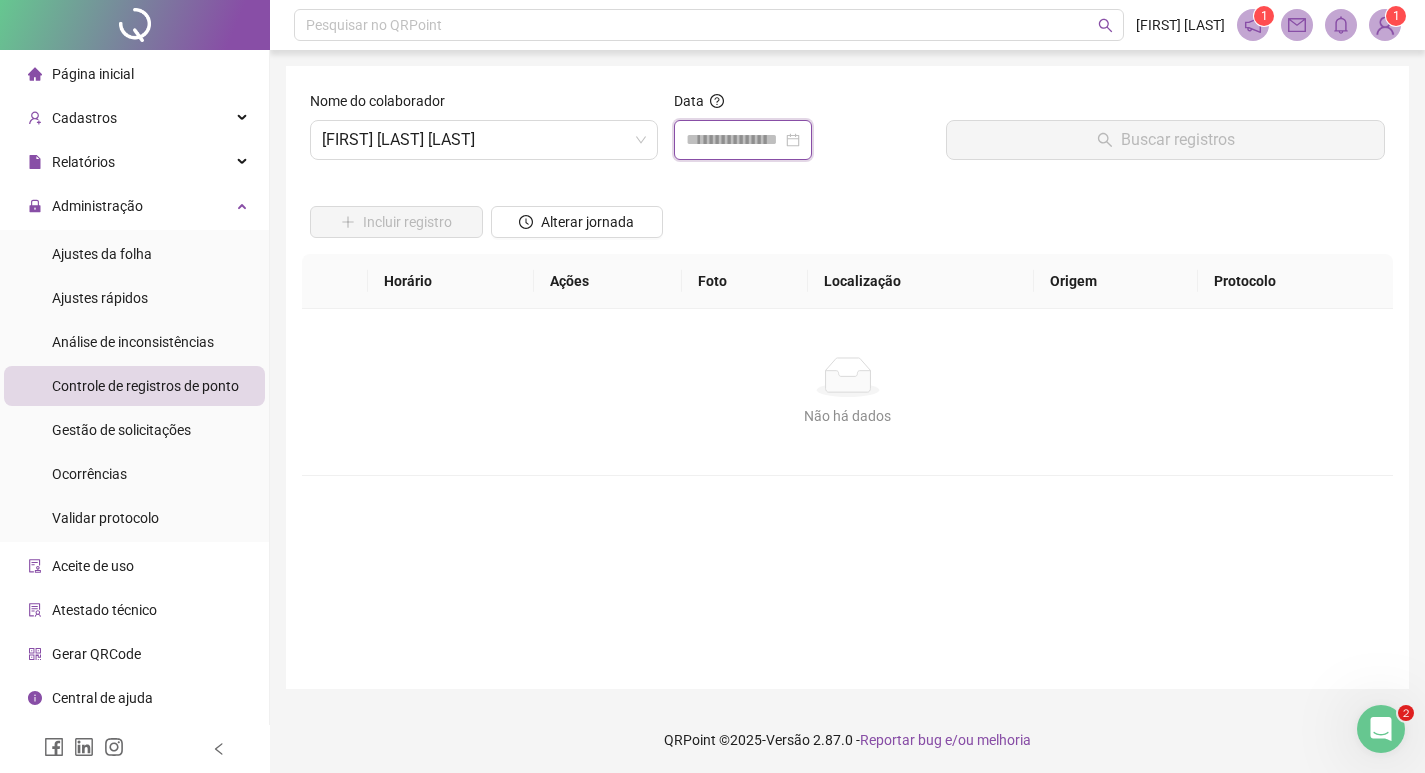 type on "**********" 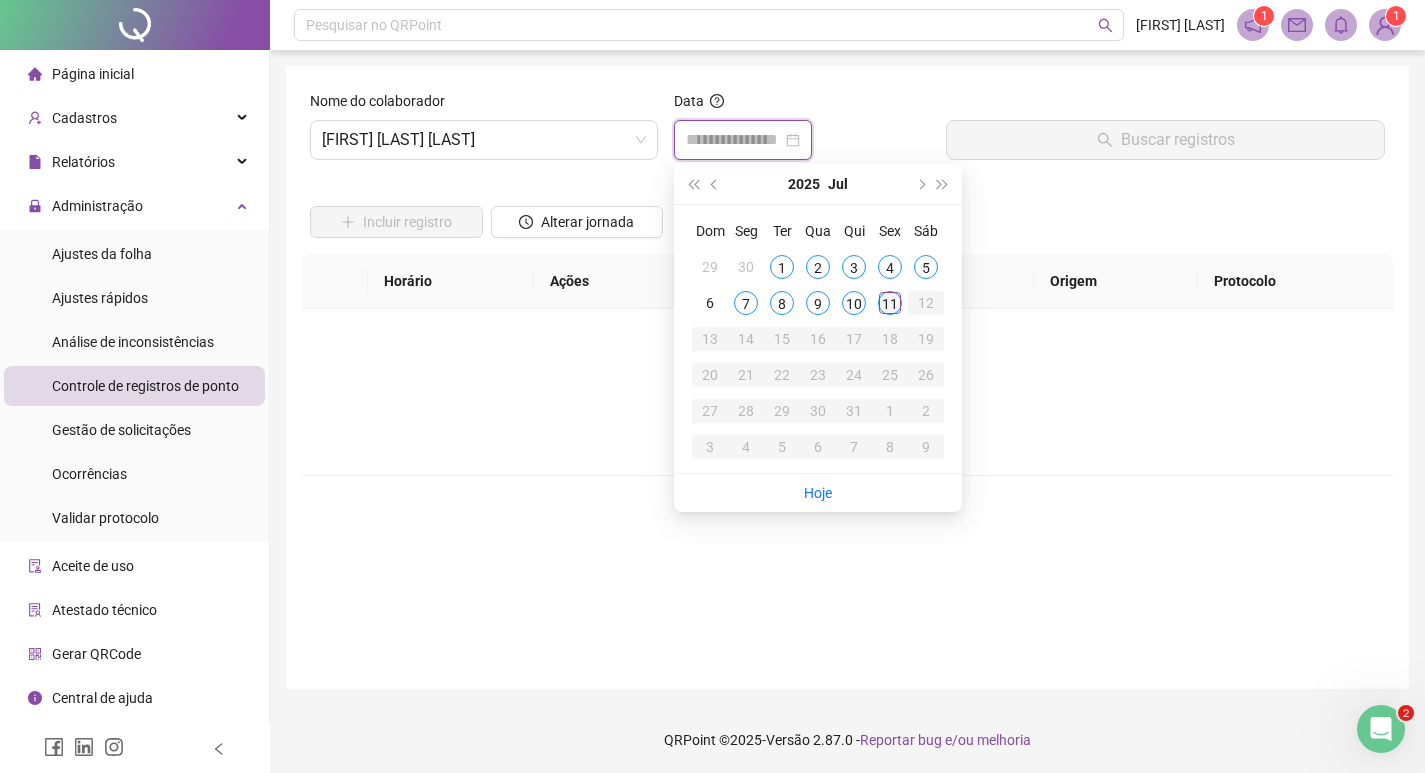 type on "**********" 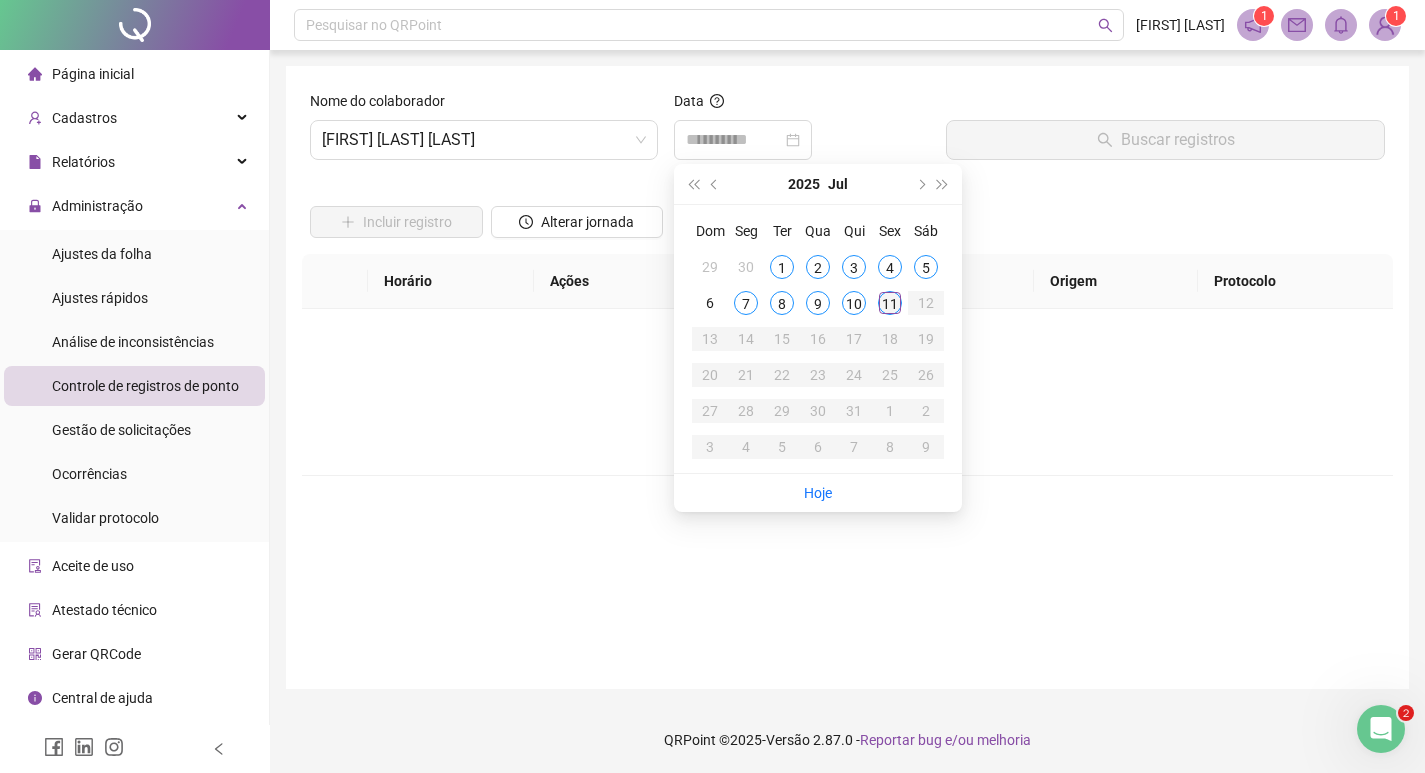 click on "11" at bounding box center [890, 303] 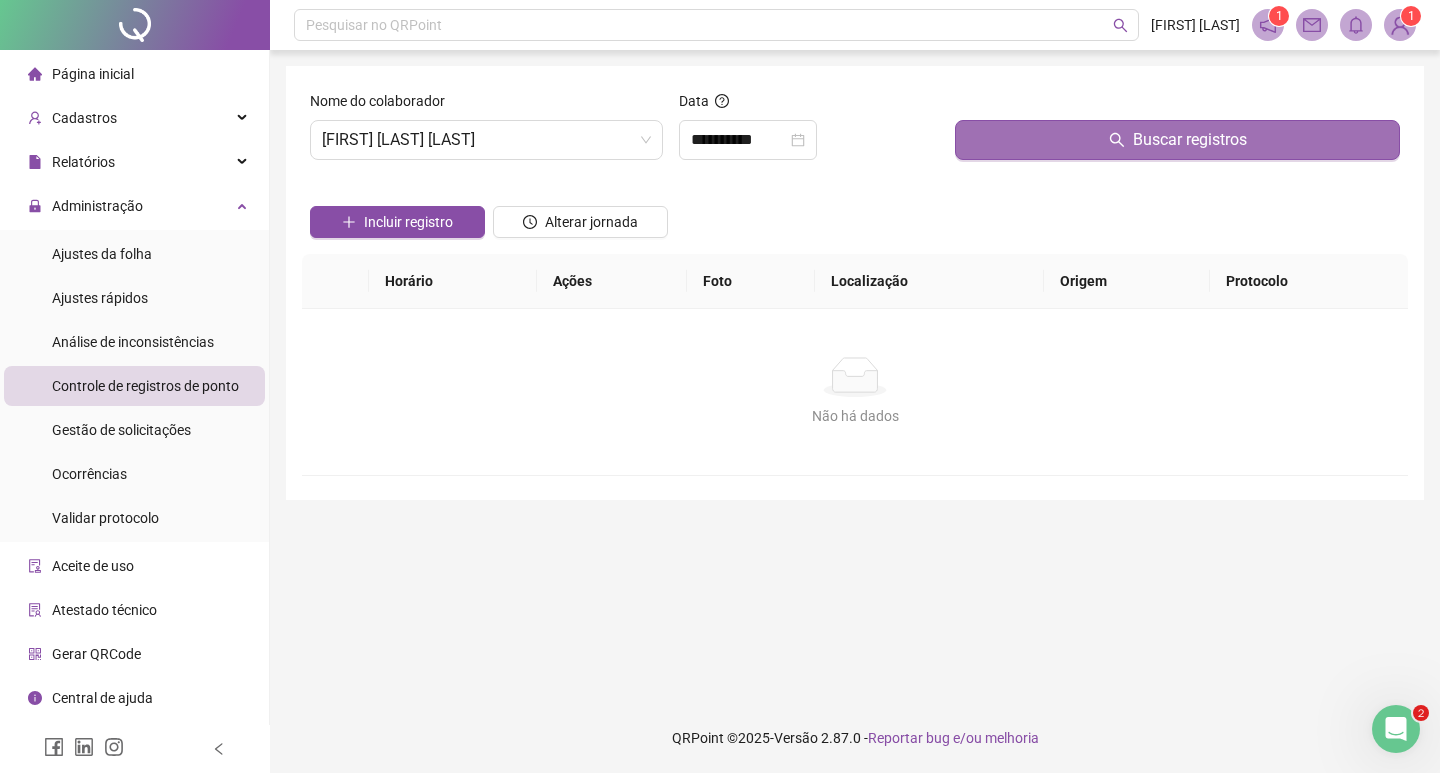 click on "Buscar registros" at bounding box center [1177, 140] 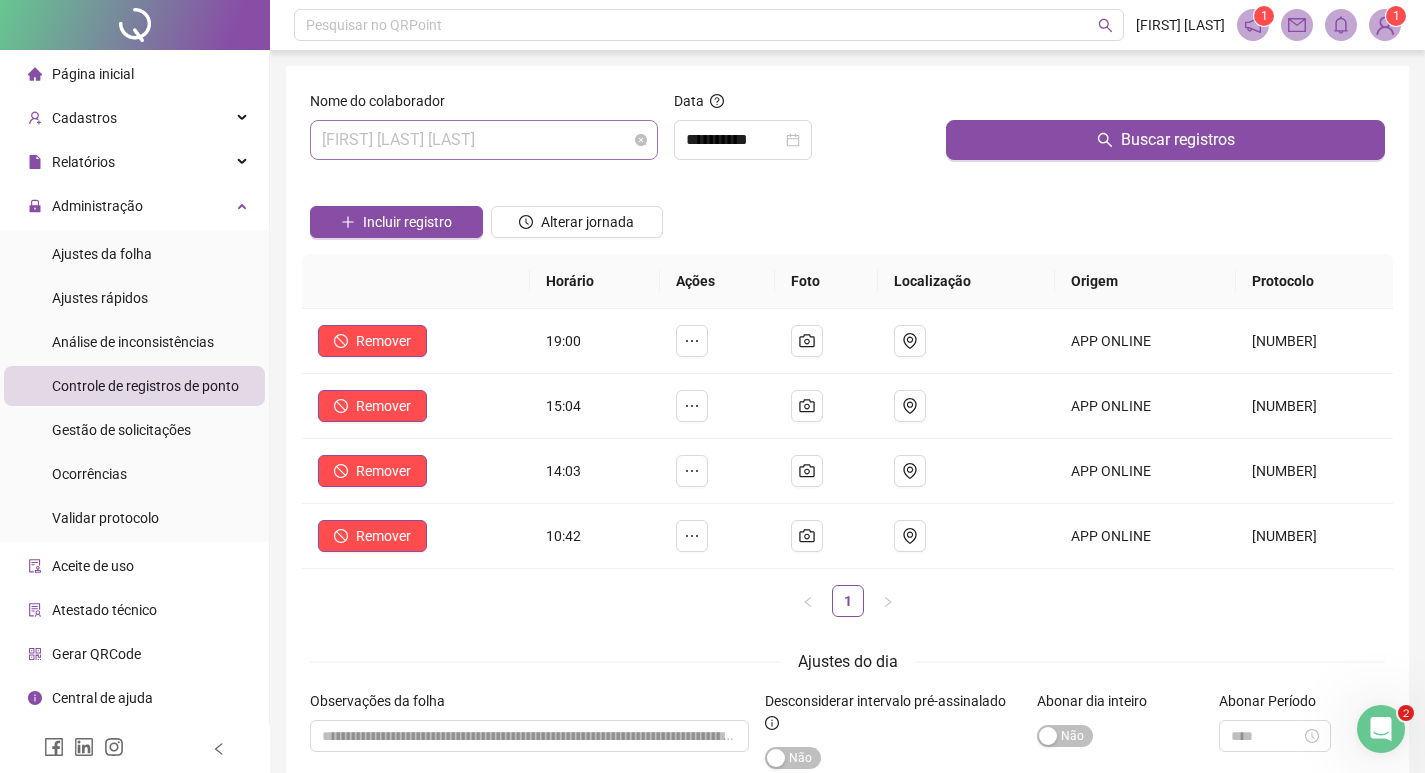 click on "[FIRST] [LAST] [LAST]" at bounding box center (484, 140) 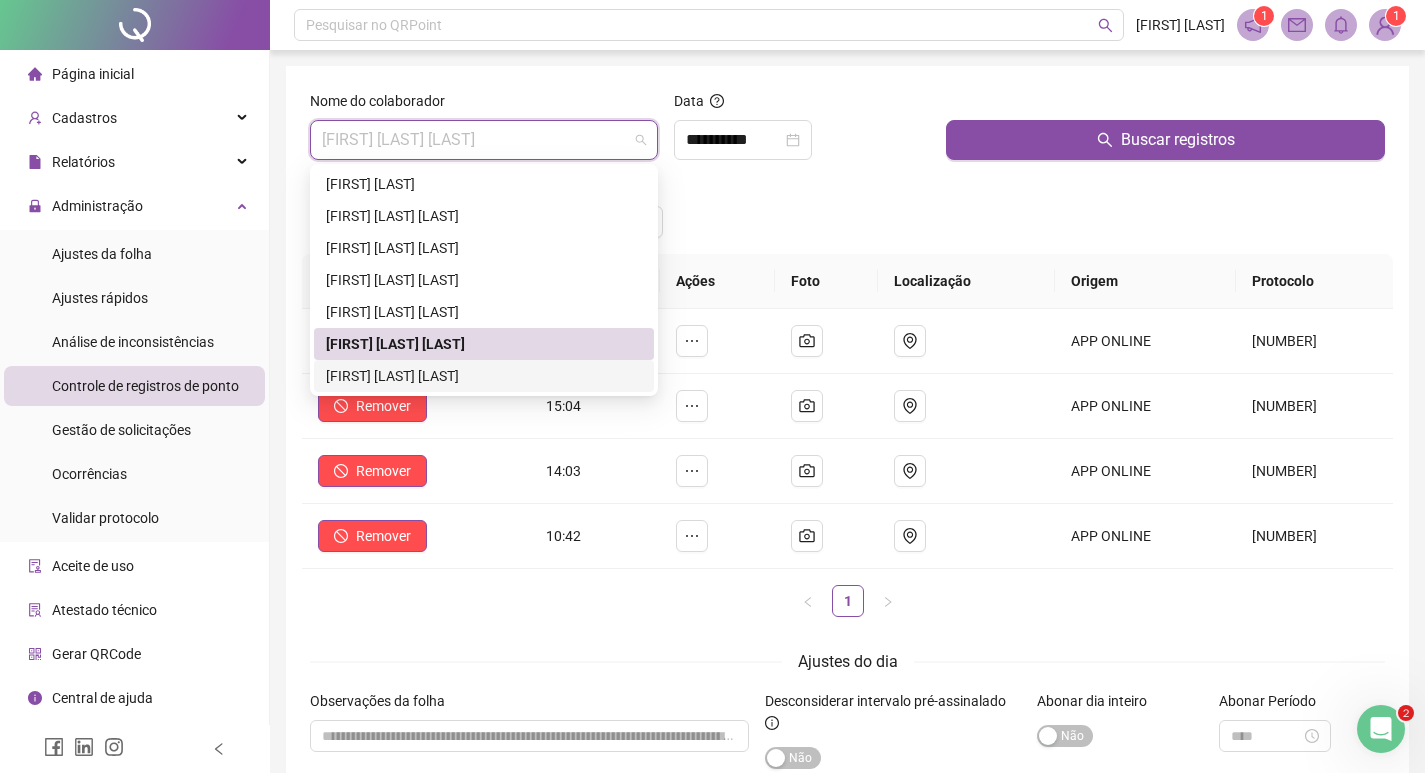click on "[FIRST] [LAST] [LAST]" at bounding box center (484, 376) 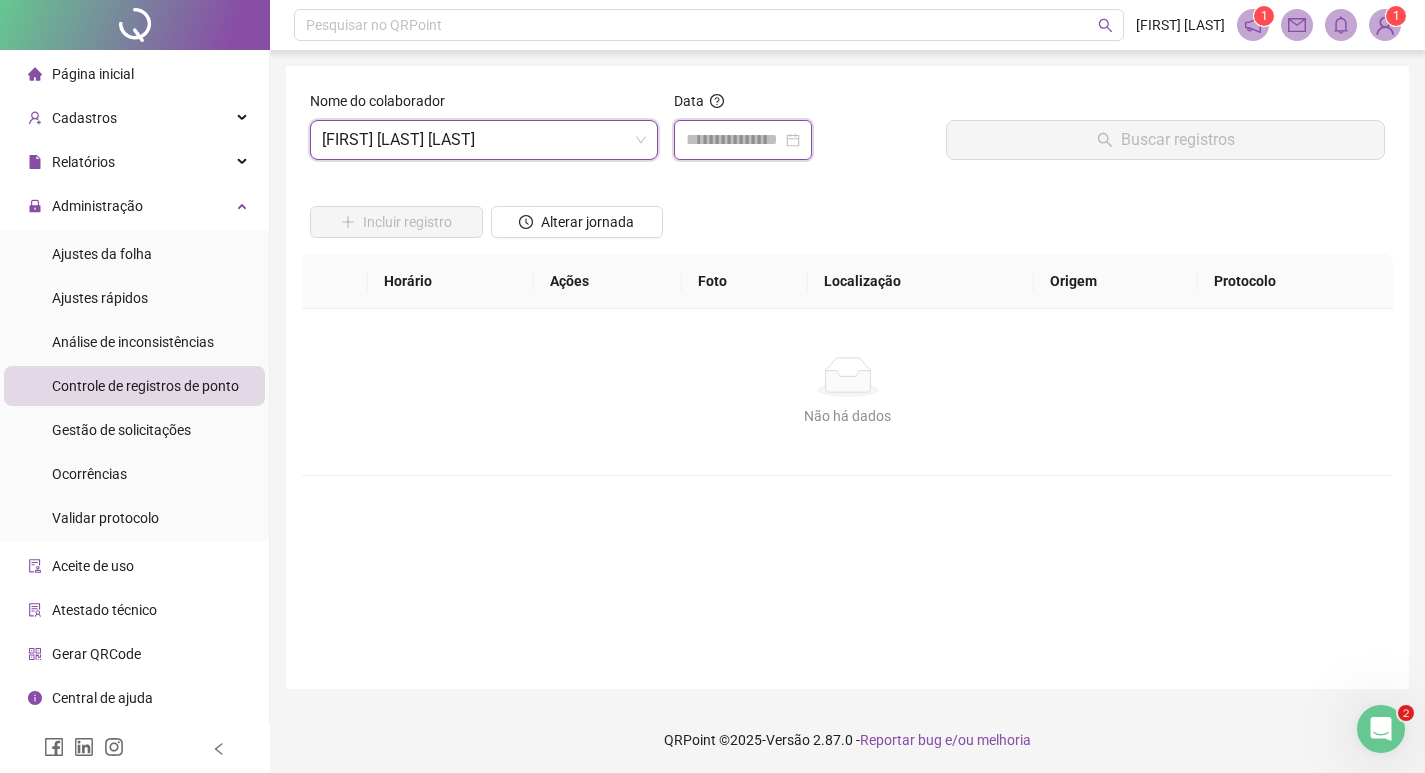 click at bounding box center [734, 140] 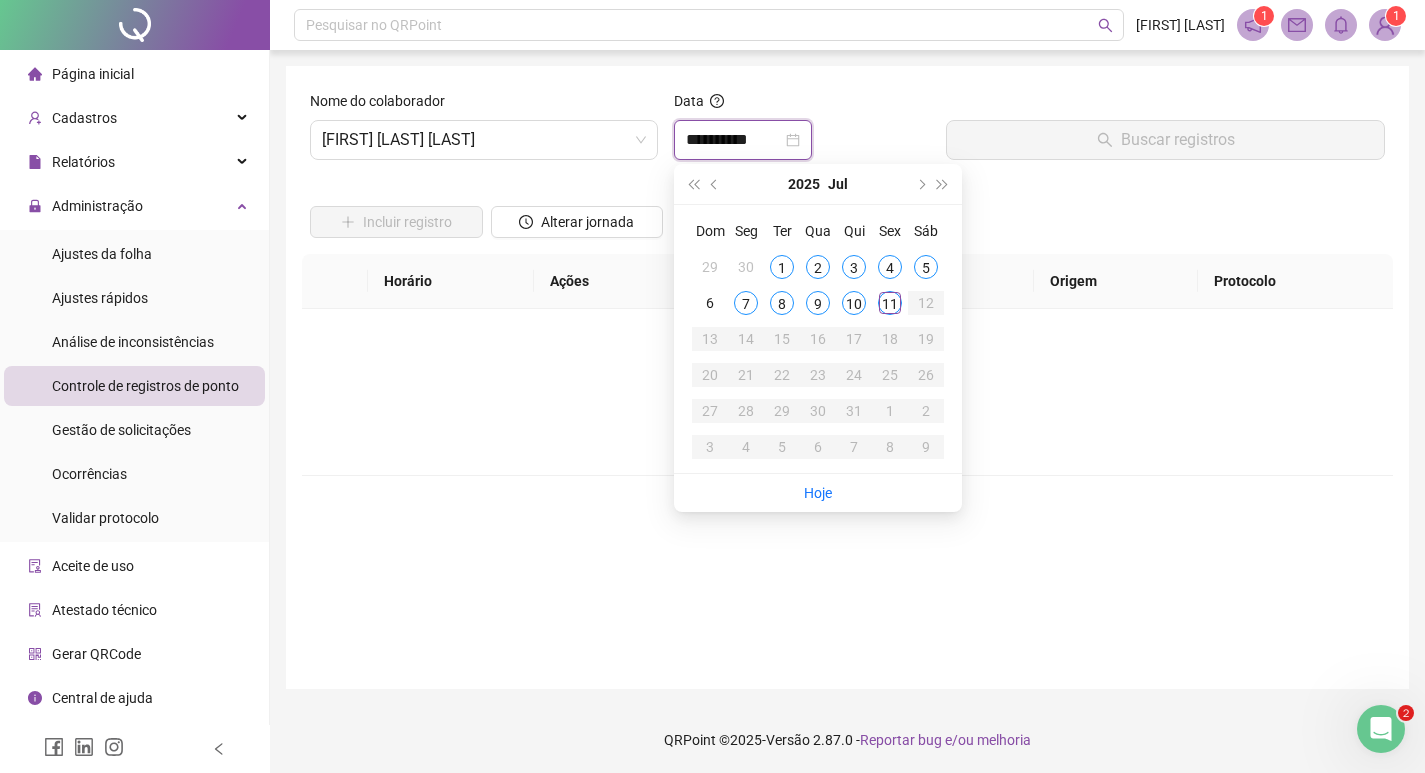 type on "**********" 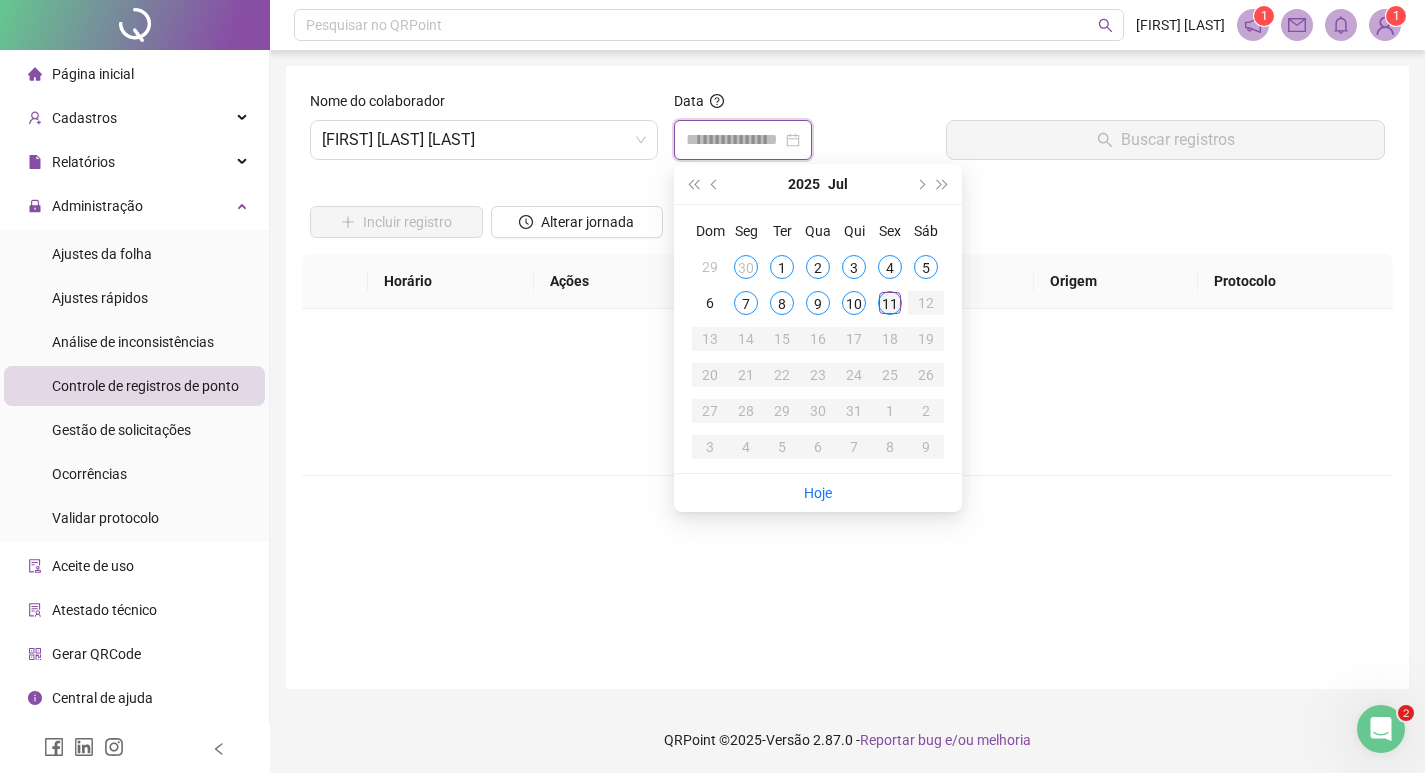 type on "**********" 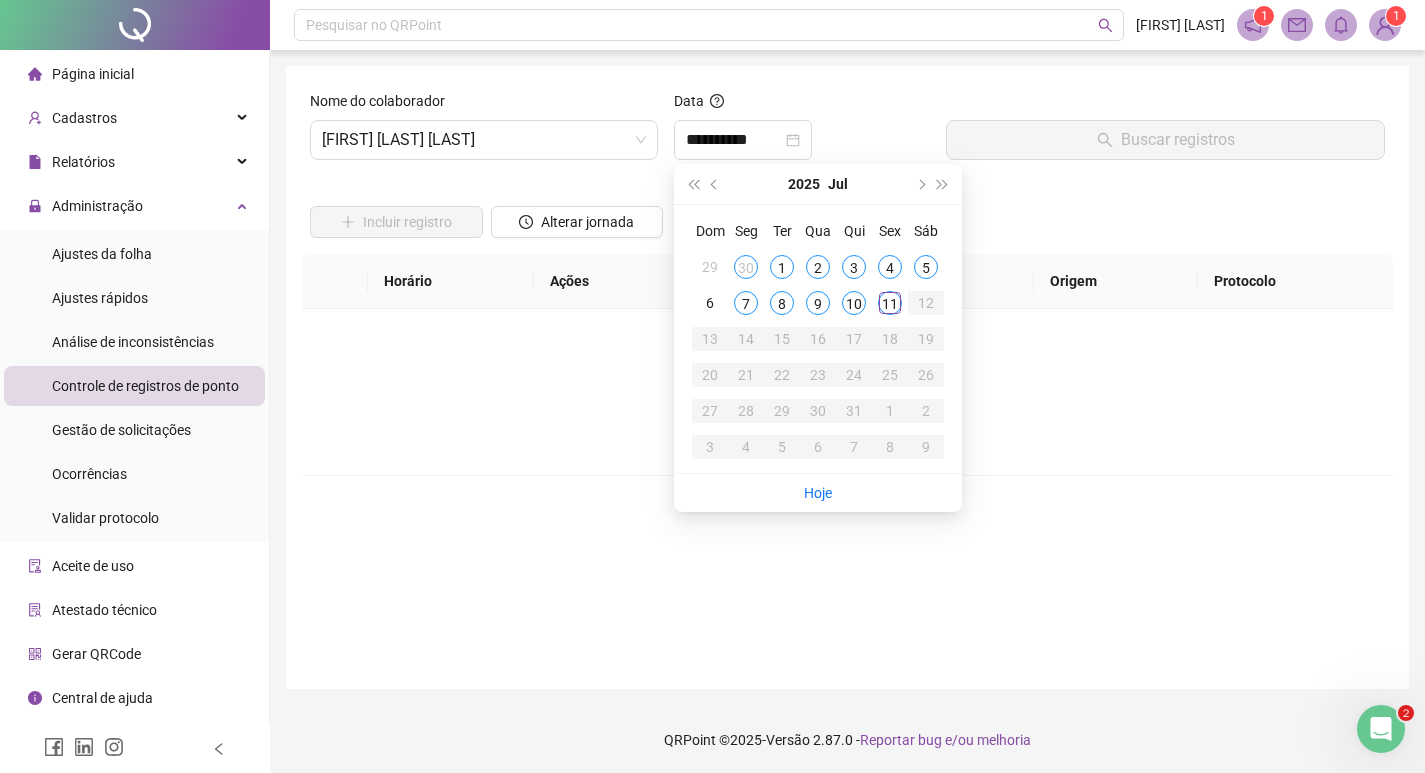 click on "11" at bounding box center (890, 303) 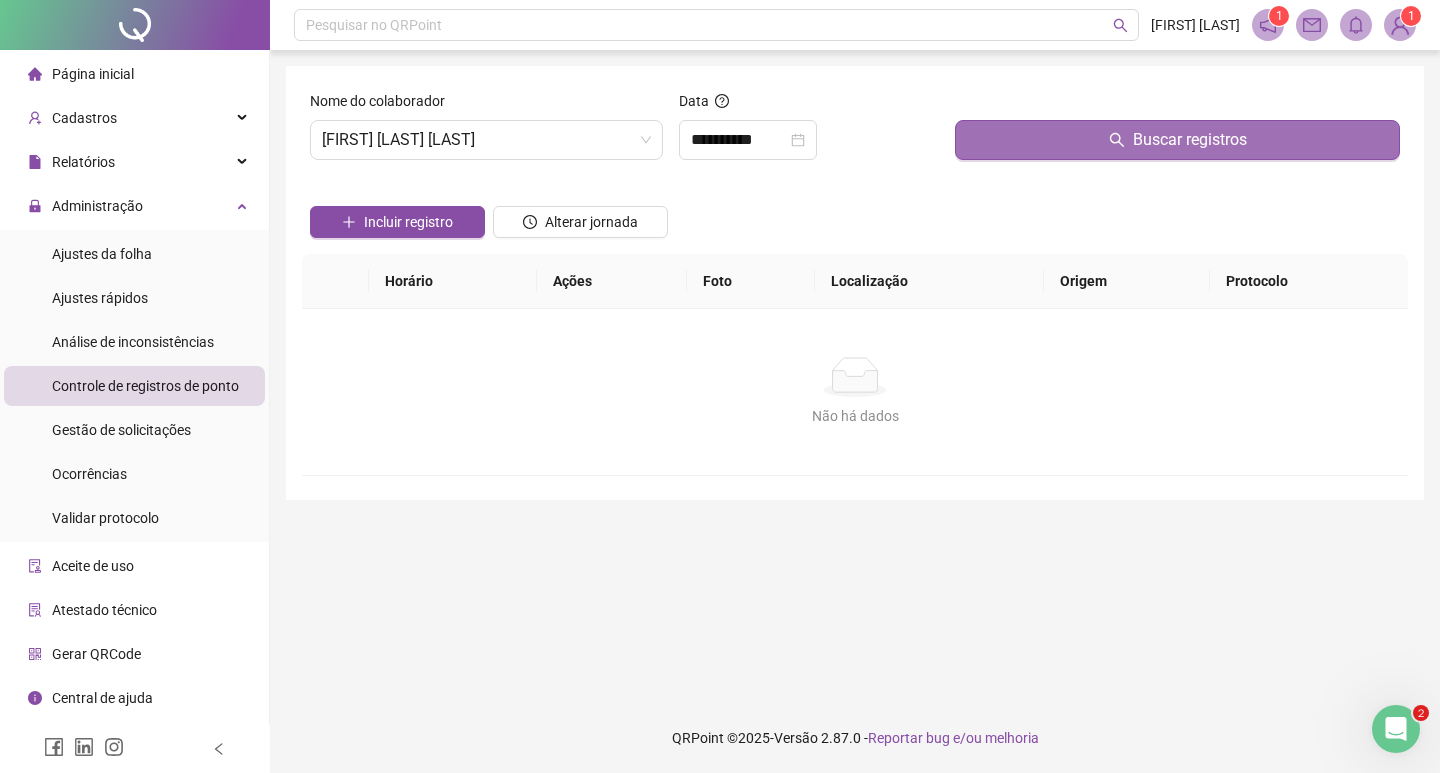 click on "Buscar registros" at bounding box center (1177, 140) 